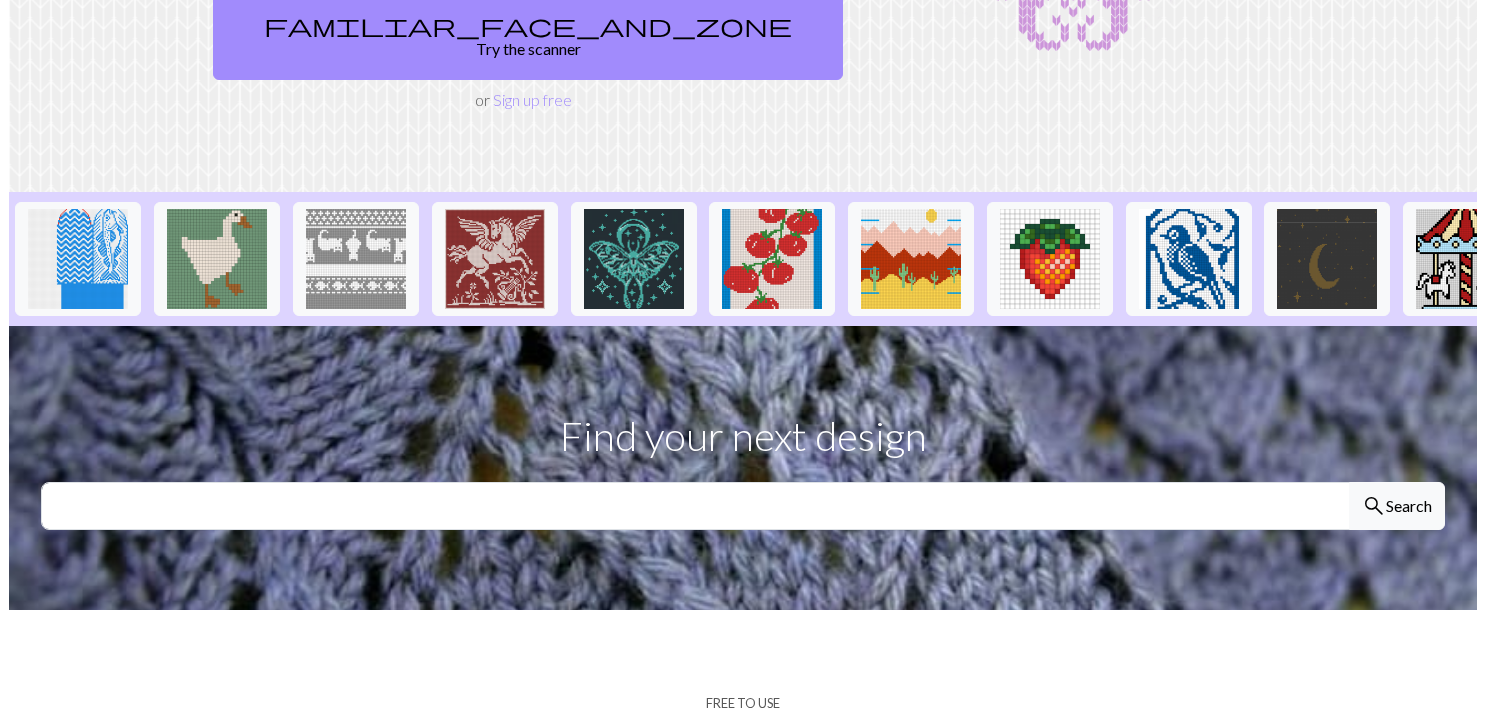 scroll, scrollTop: 0, scrollLeft: 0, axis: both 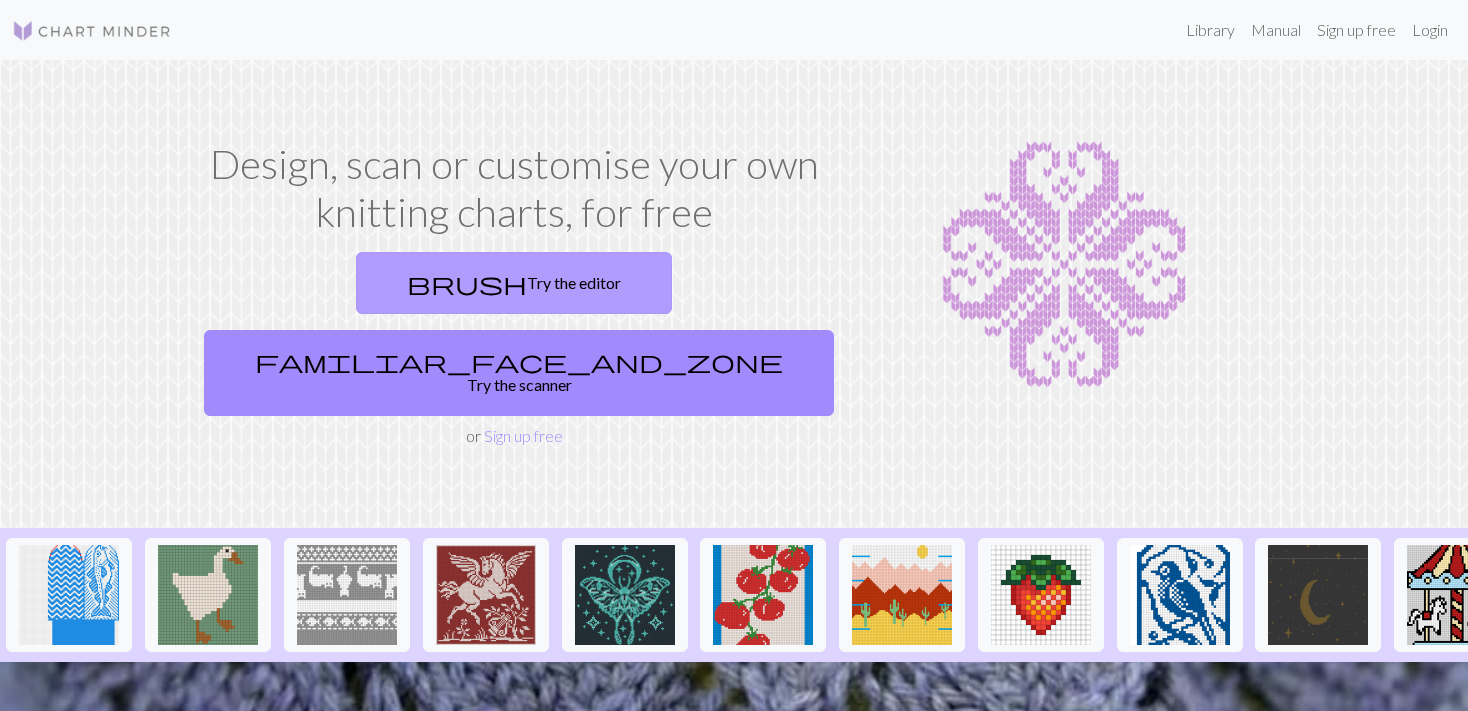 click on "brush  Try the editor" at bounding box center [514, 283] 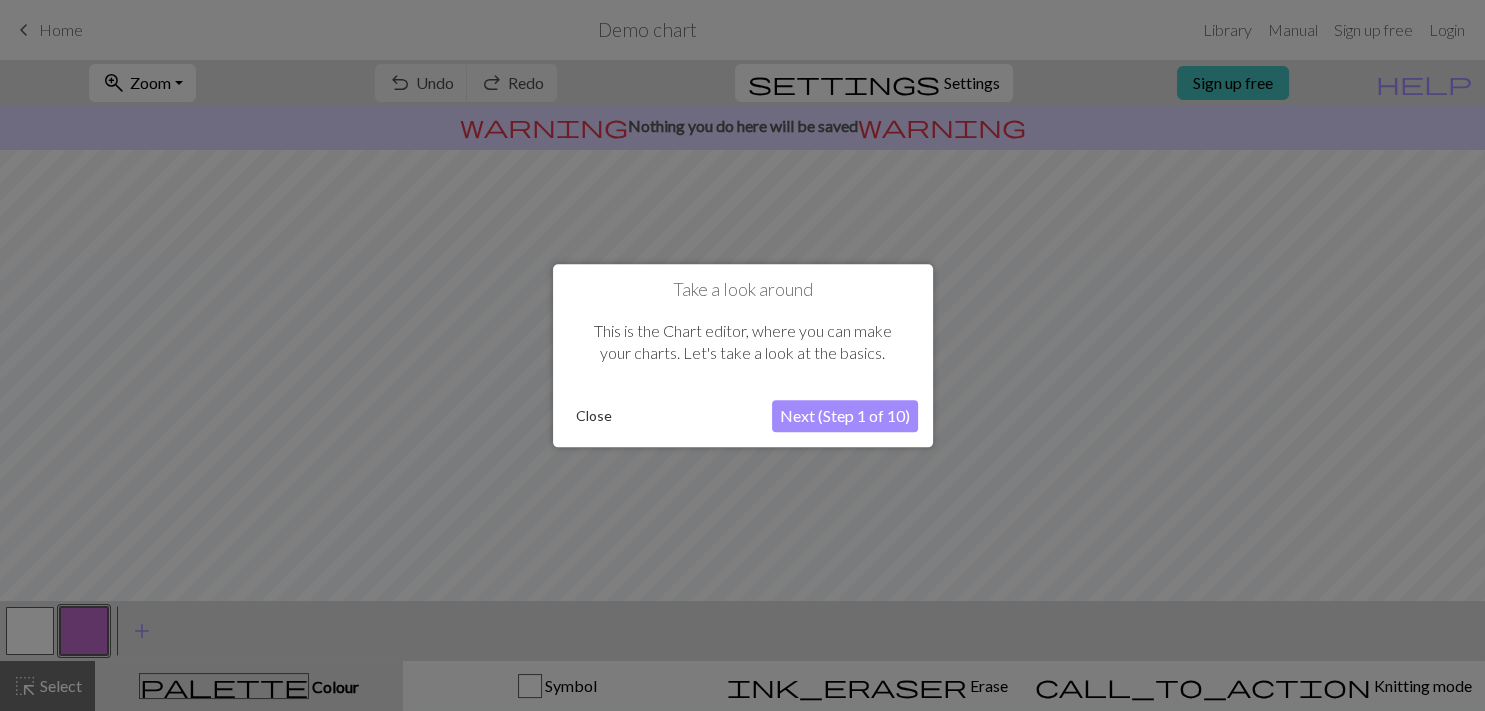 click on "Next (Step 1 of 10)" at bounding box center (845, 416) 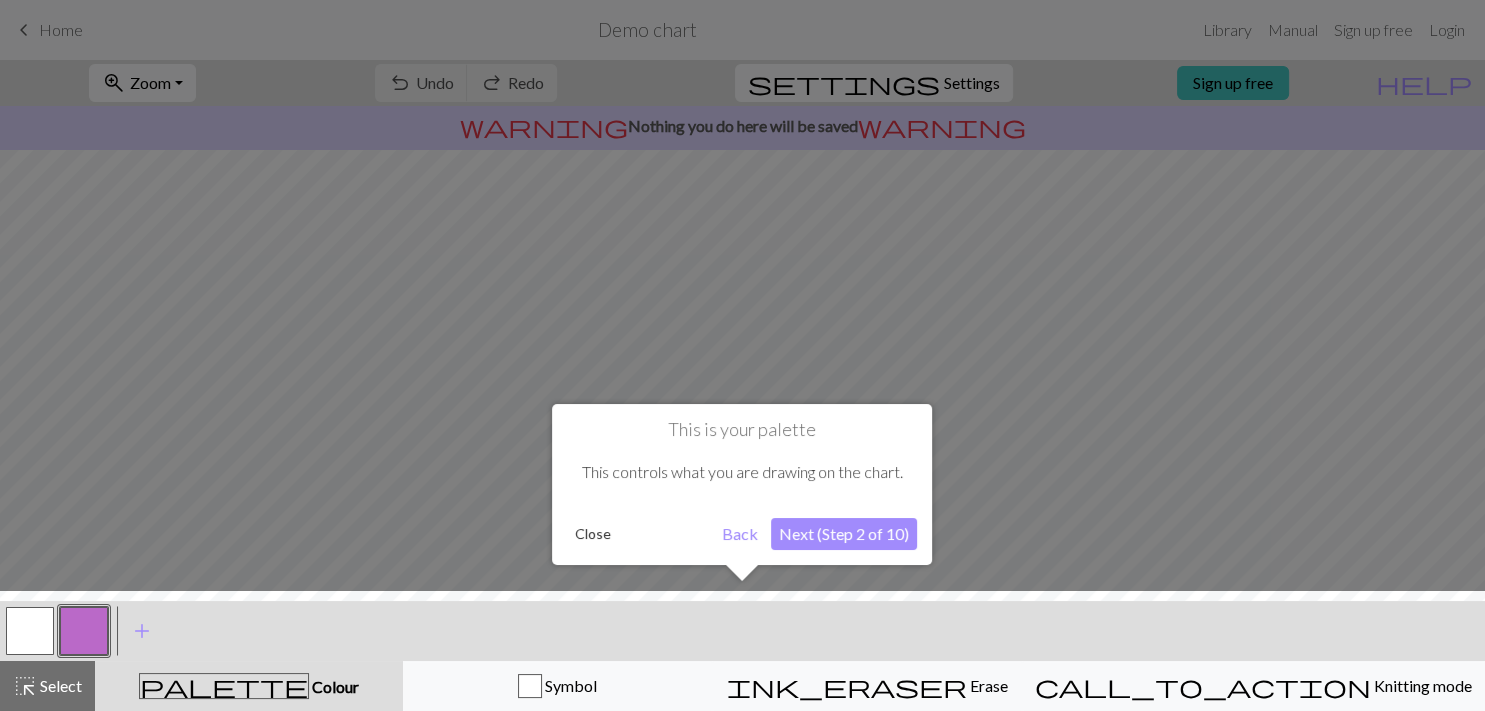 click on "Next (Step 2 of 10)" at bounding box center [844, 534] 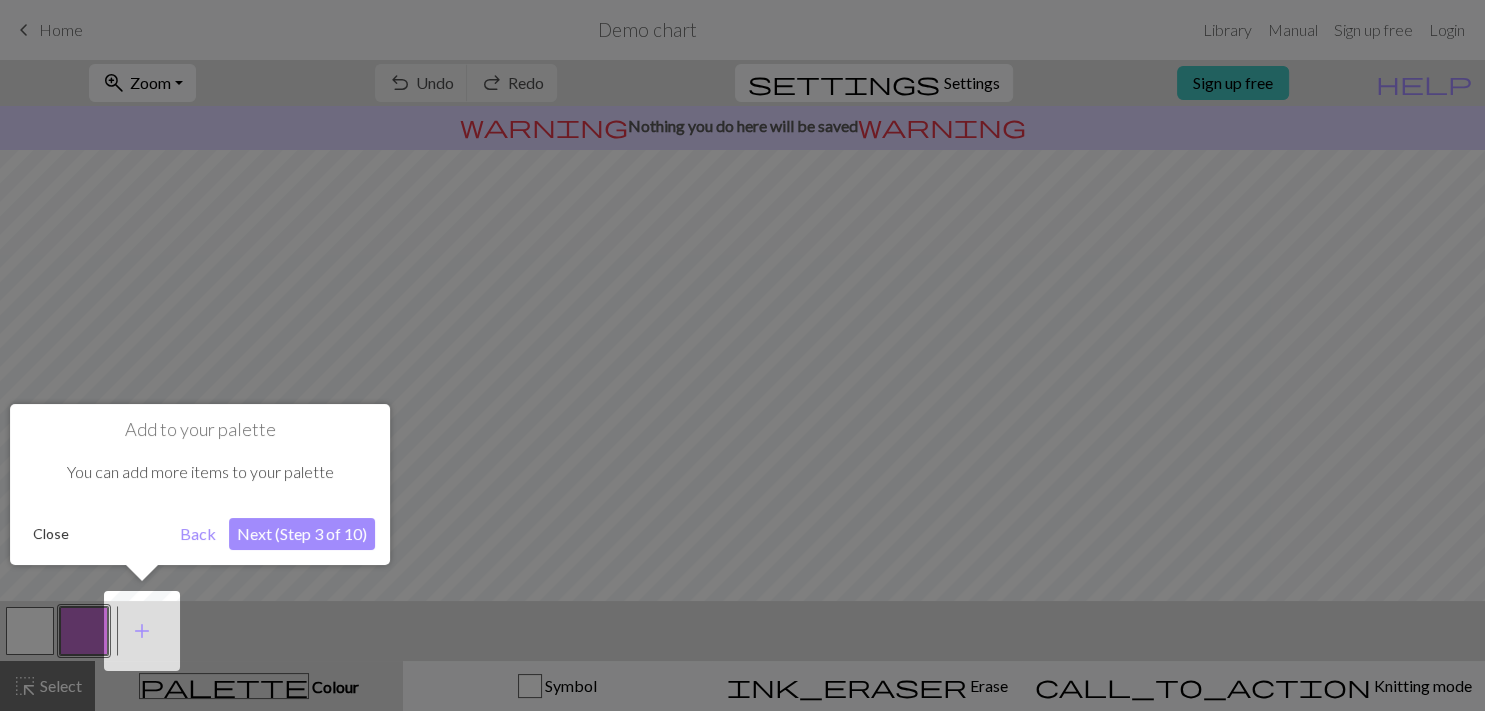 click on "Next (Step 3 of 10)" at bounding box center (302, 534) 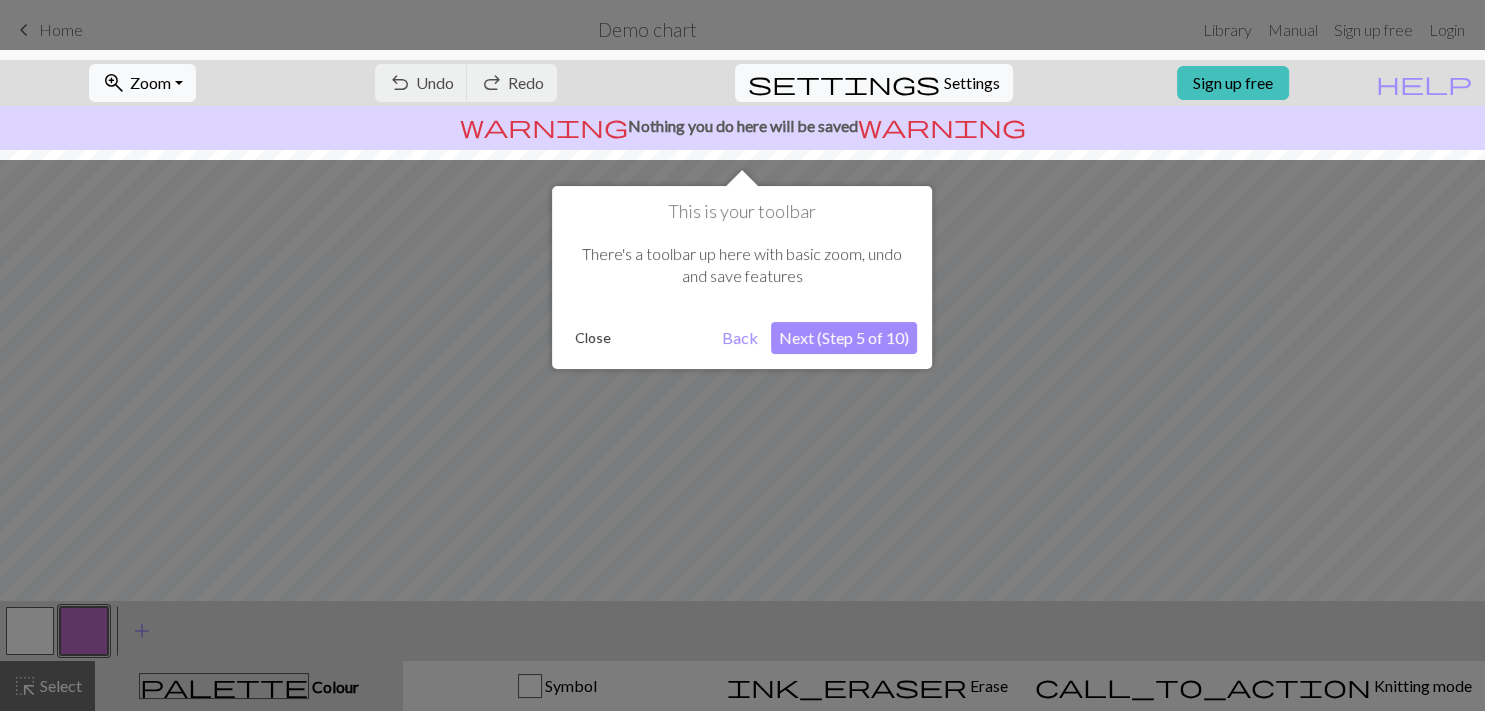 click on "Next (Step 5 of 10)" at bounding box center [844, 338] 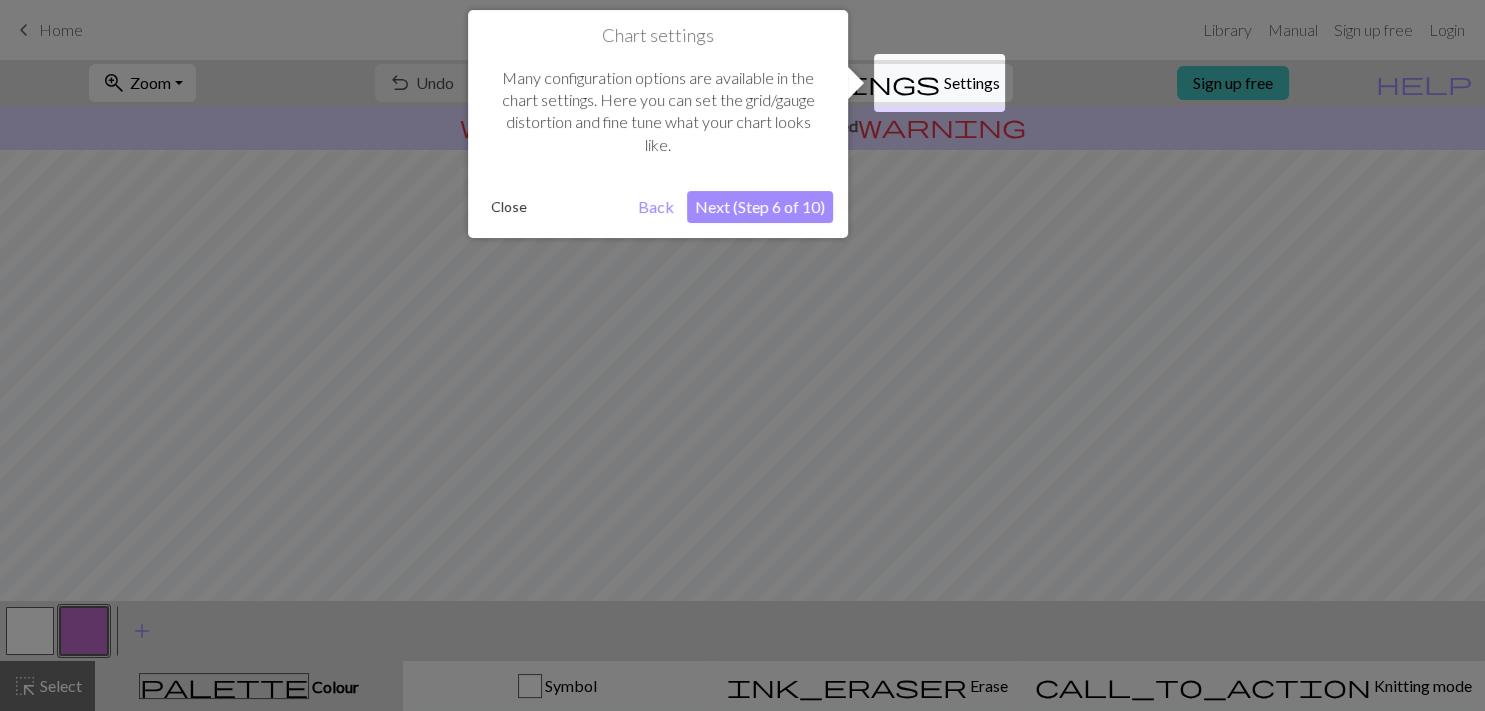 click on "Next (Step 6 of 10)" at bounding box center (760, 207) 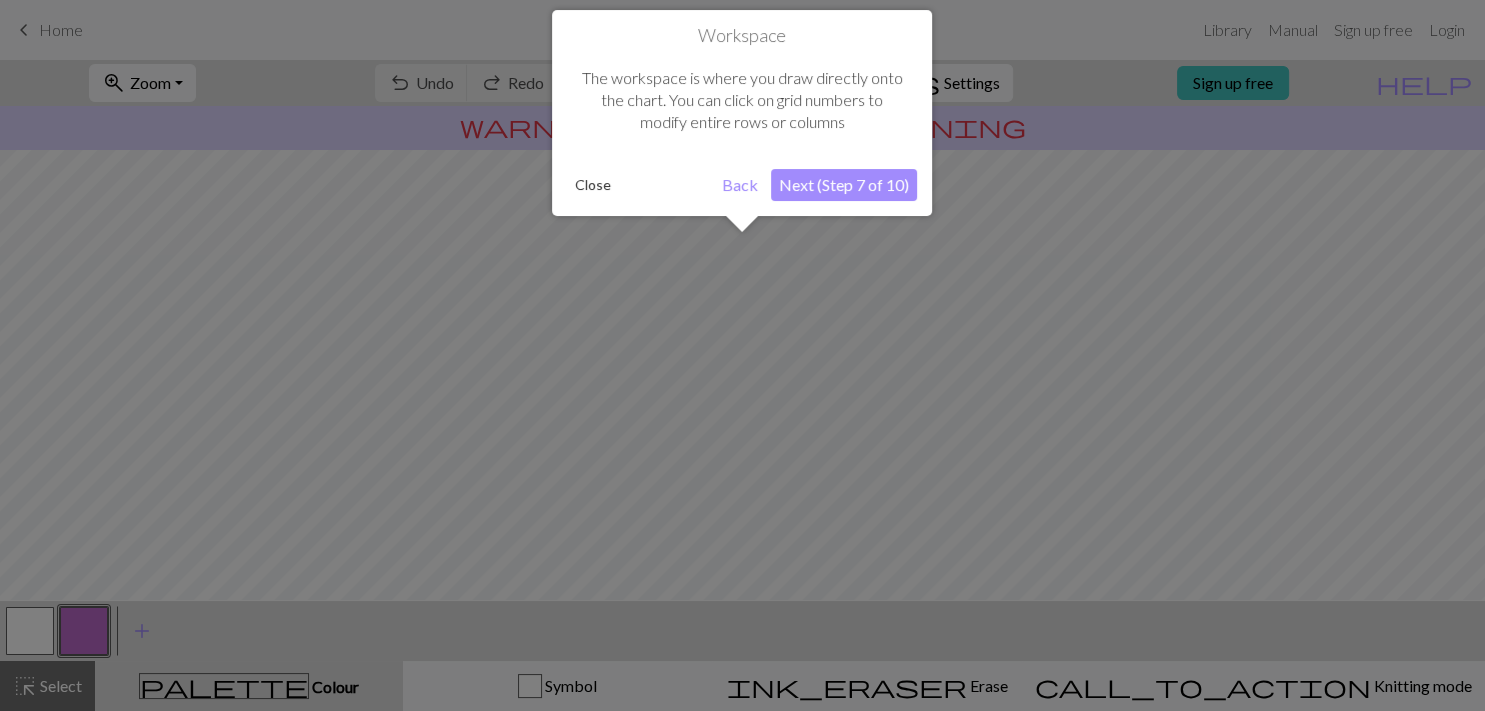 scroll, scrollTop: 119, scrollLeft: 0, axis: vertical 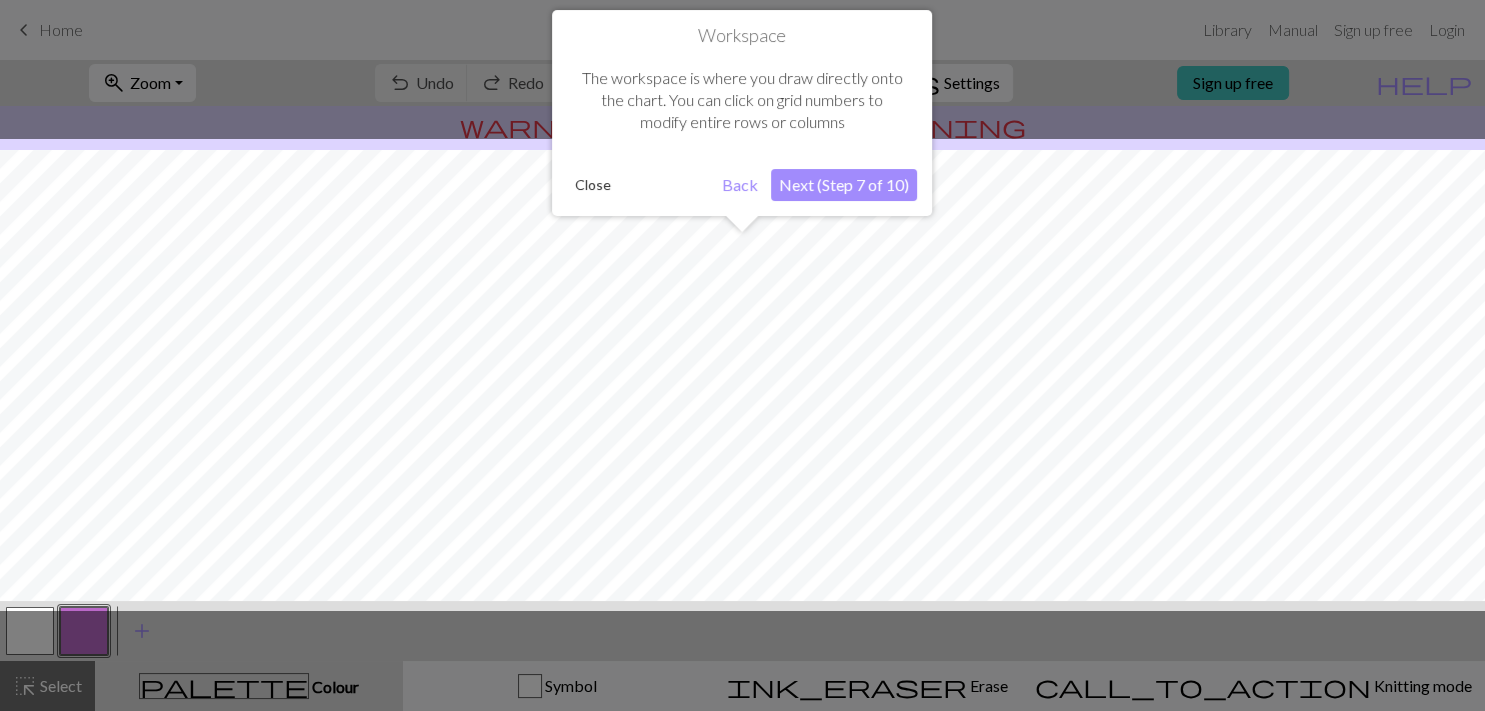 click on "Next (Step 7 of 10)" at bounding box center (844, 185) 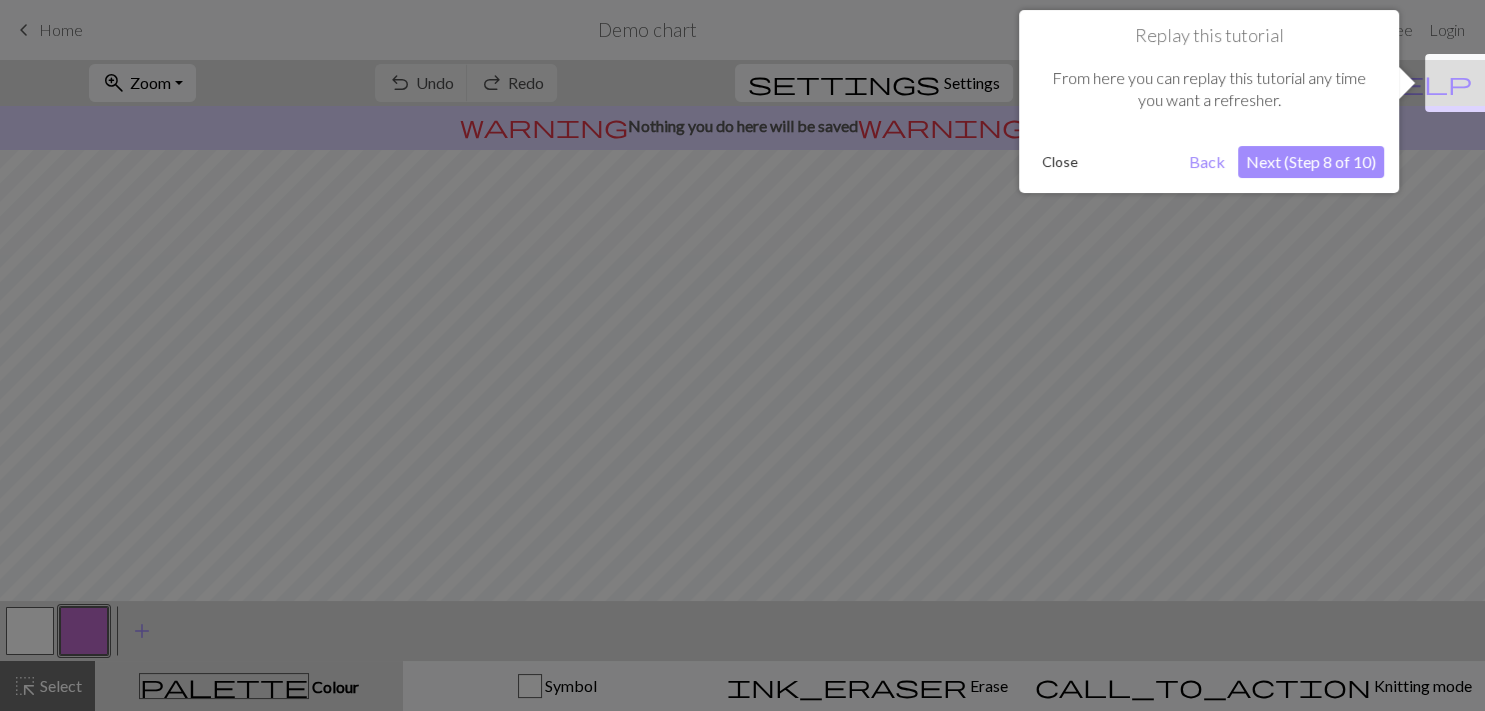 click on "Next (Step 8 of 10)" at bounding box center (1311, 162) 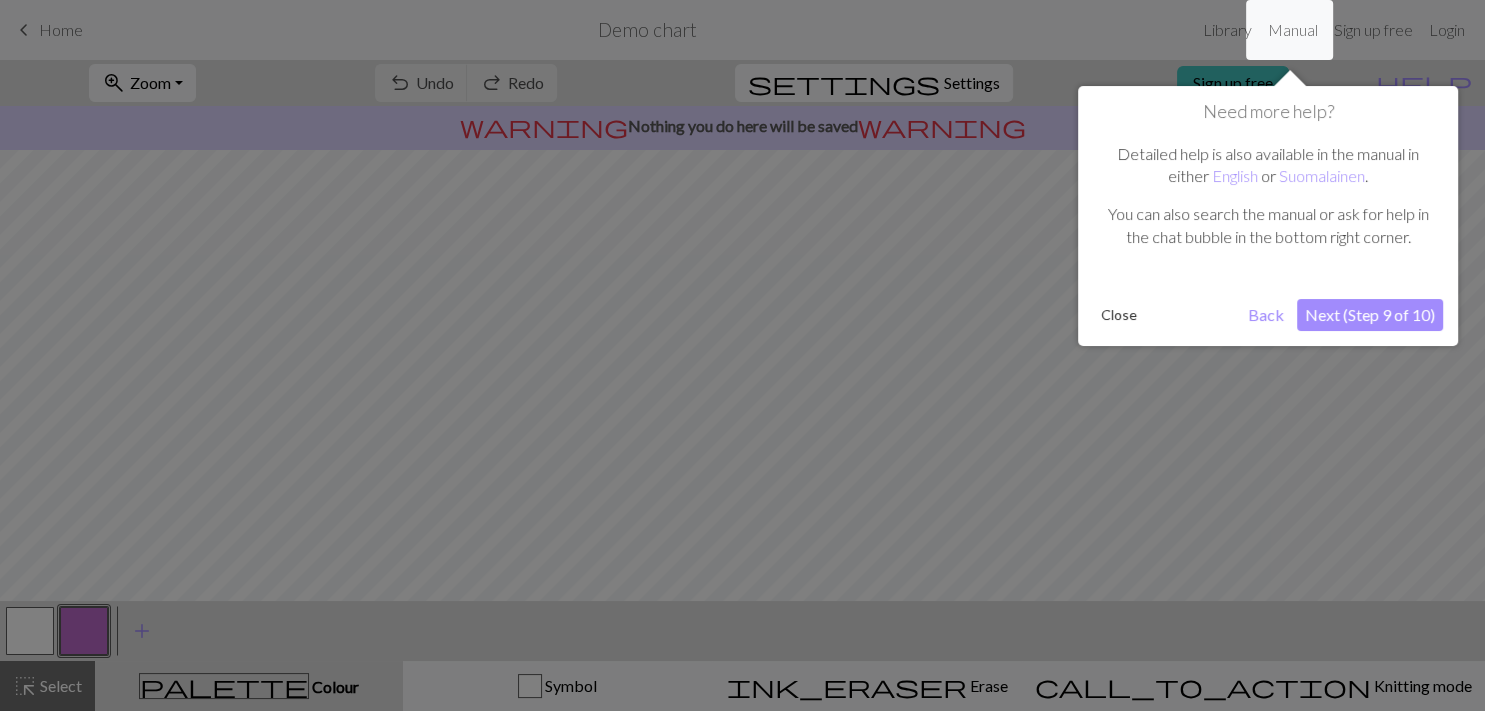 click on "Next (Step 9 of 10)" at bounding box center [1370, 315] 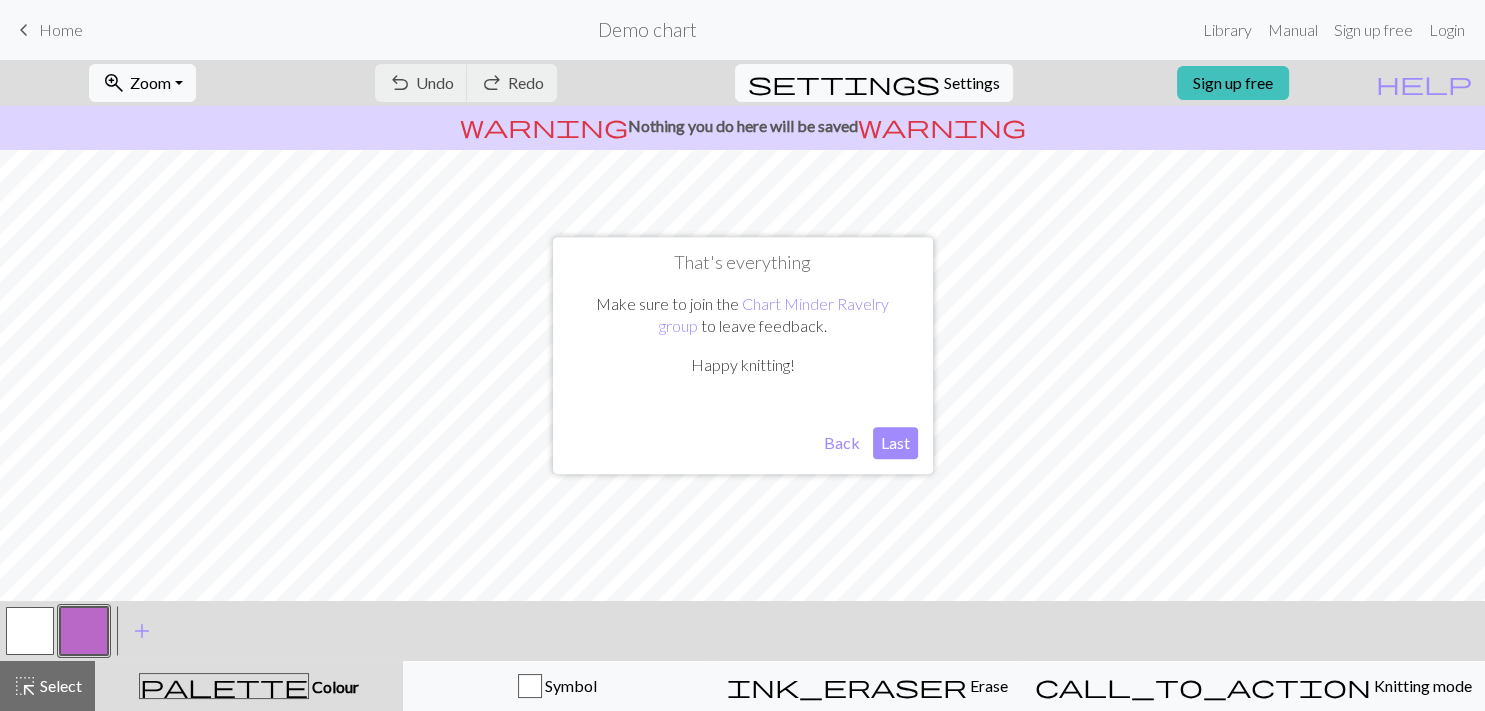click on "Last" at bounding box center (895, 443) 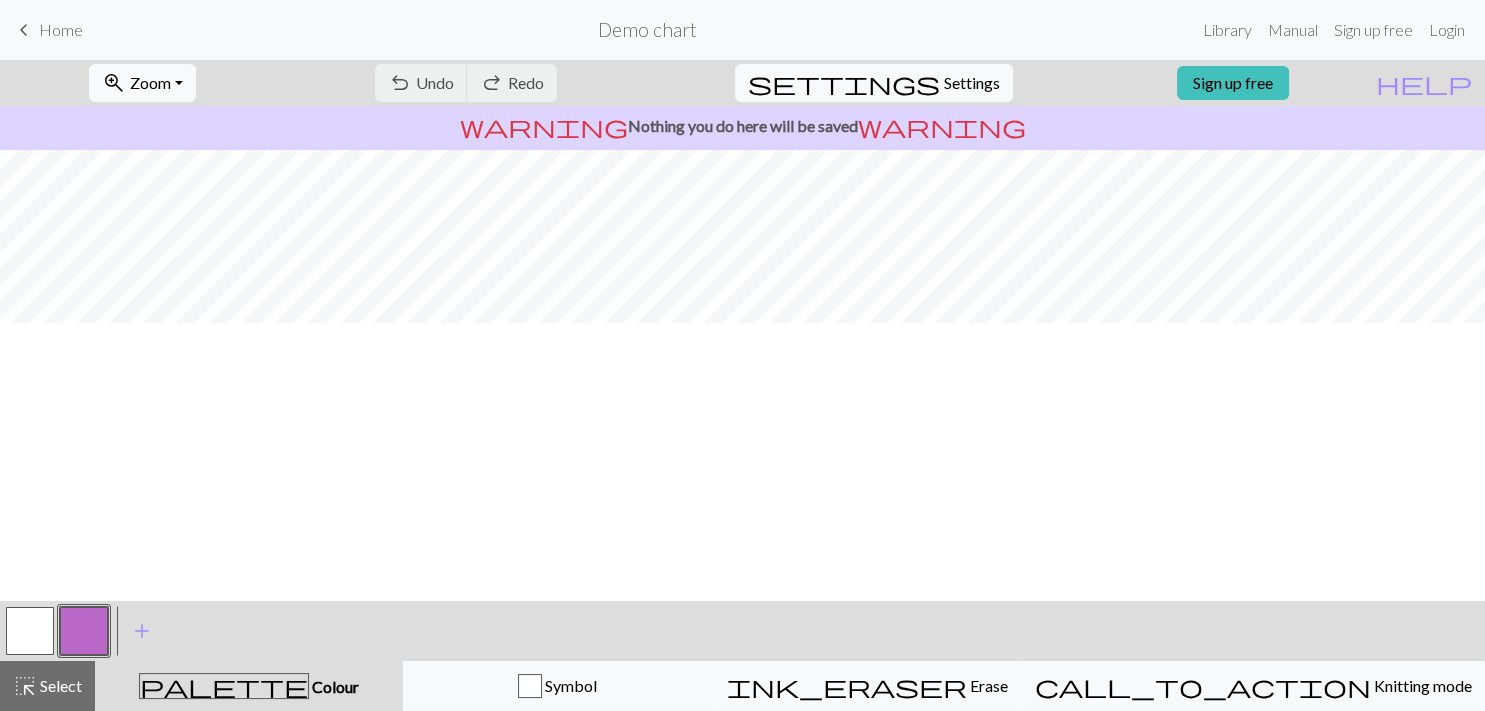 scroll, scrollTop: 0, scrollLeft: 0, axis: both 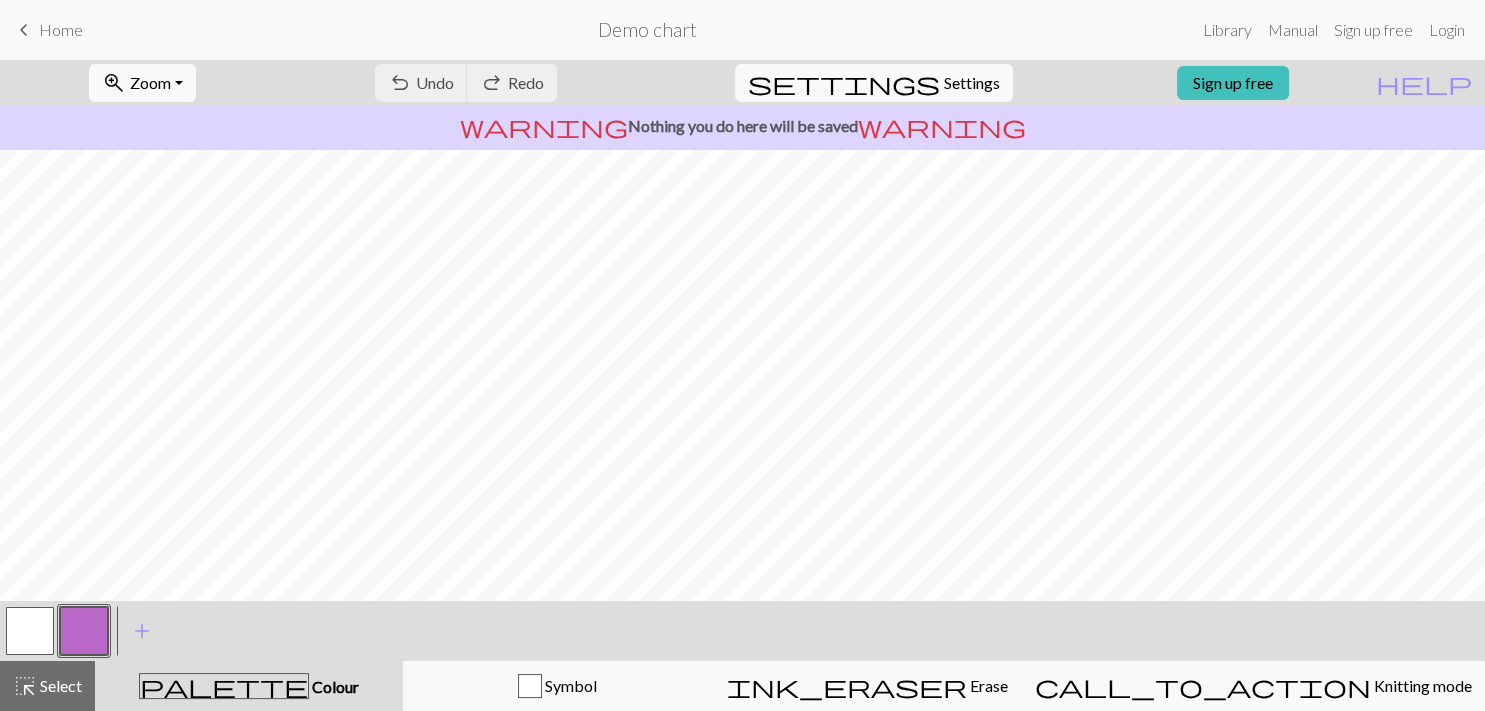 click on "undo Undo Undo redo Redo Redo" at bounding box center (466, 83) 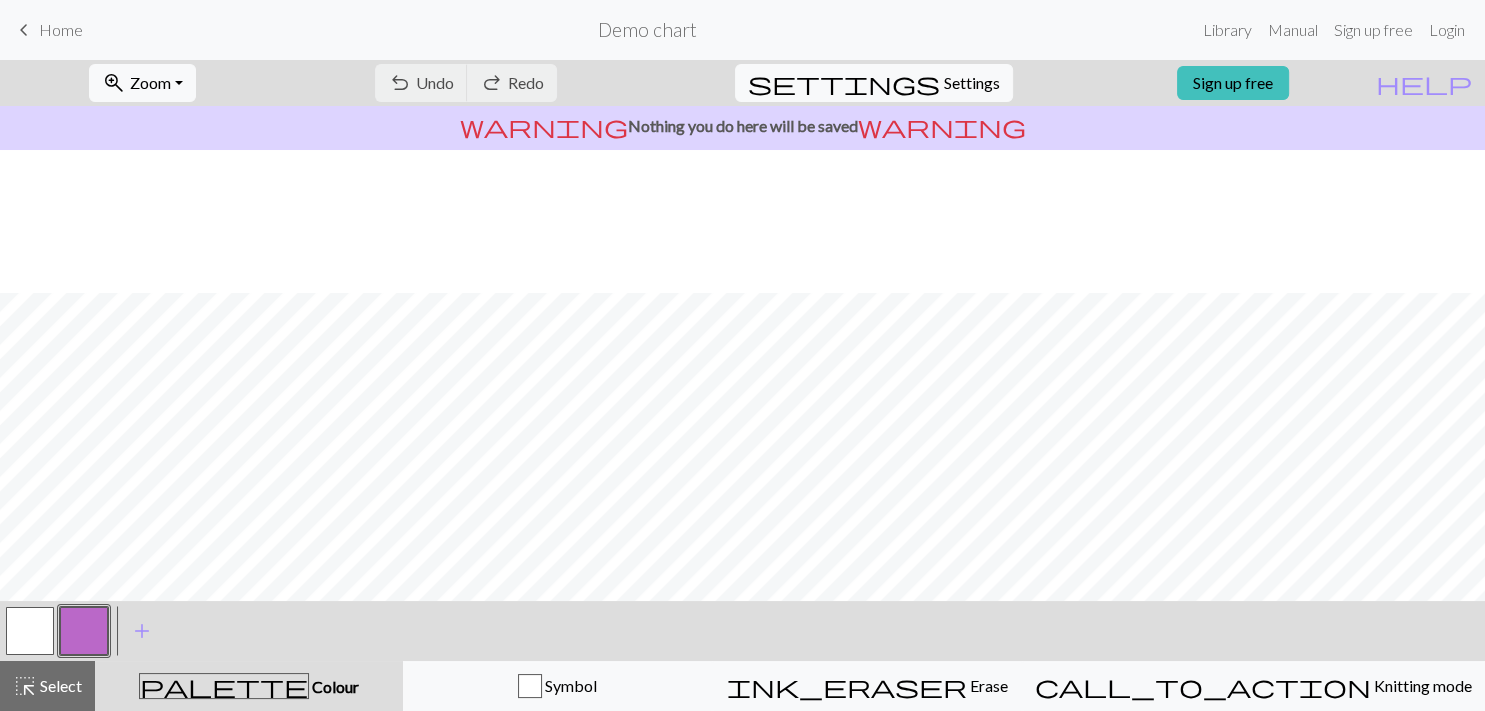 scroll, scrollTop: 295, scrollLeft: 0, axis: vertical 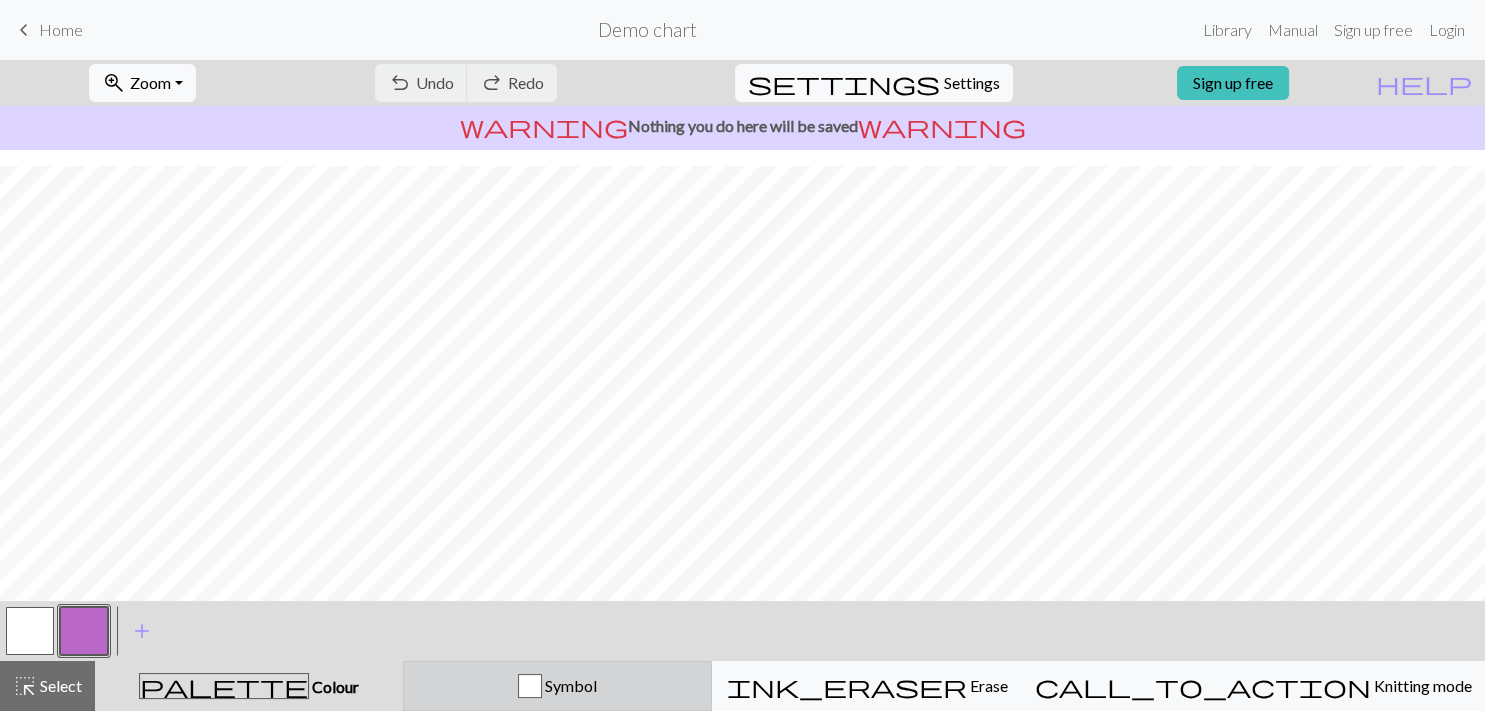 click on "Symbol" at bounding box center [569, 685] 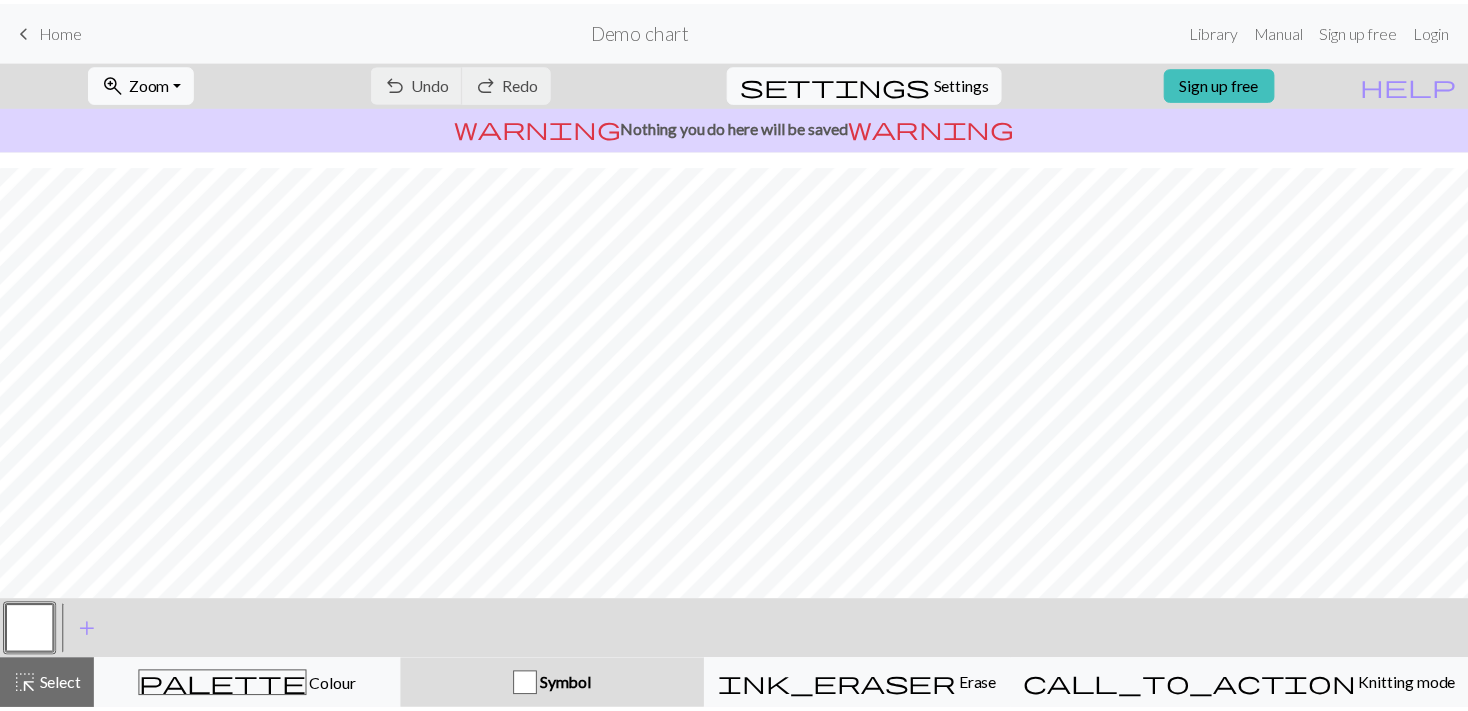 scroll, scrollTop: 0, scrollLeft: 0, axis: both 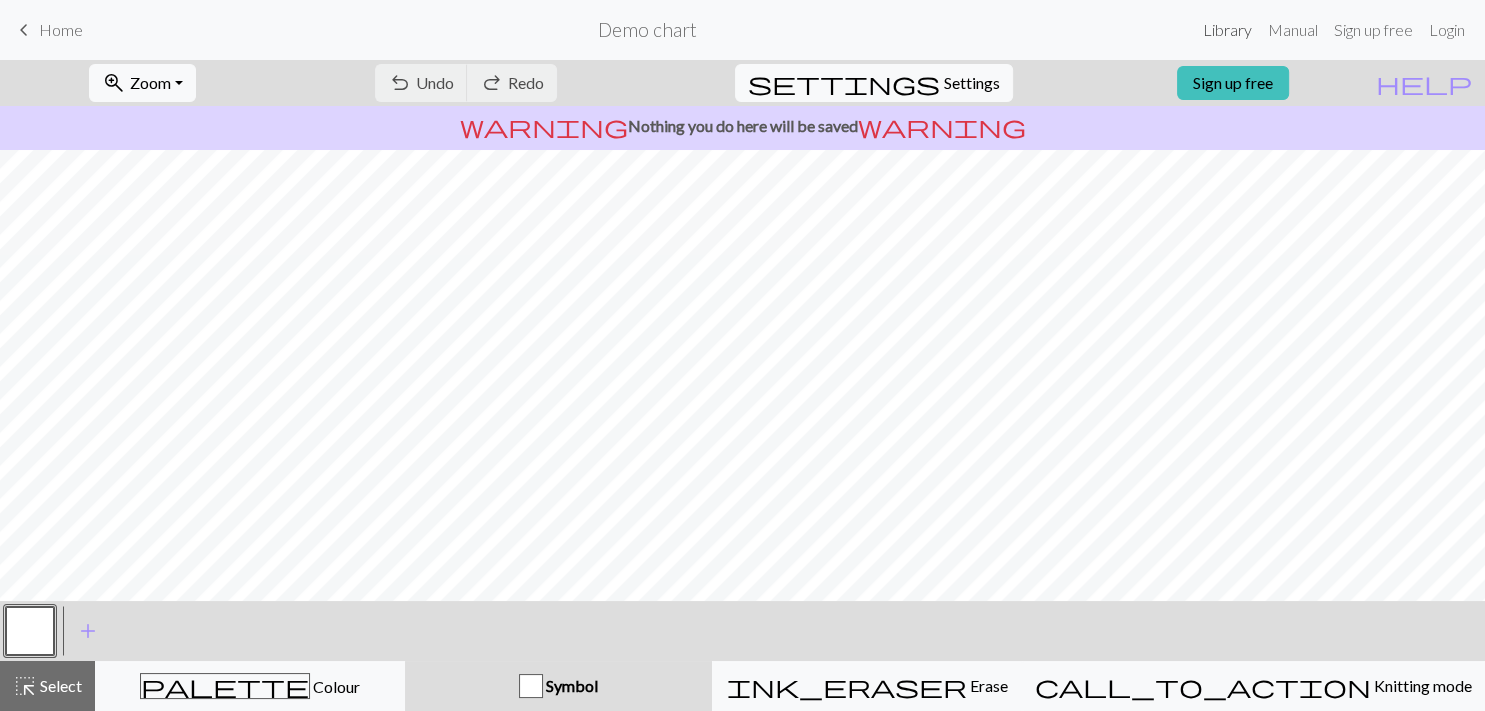 click on "Library" at bounding box center [1227, 30] 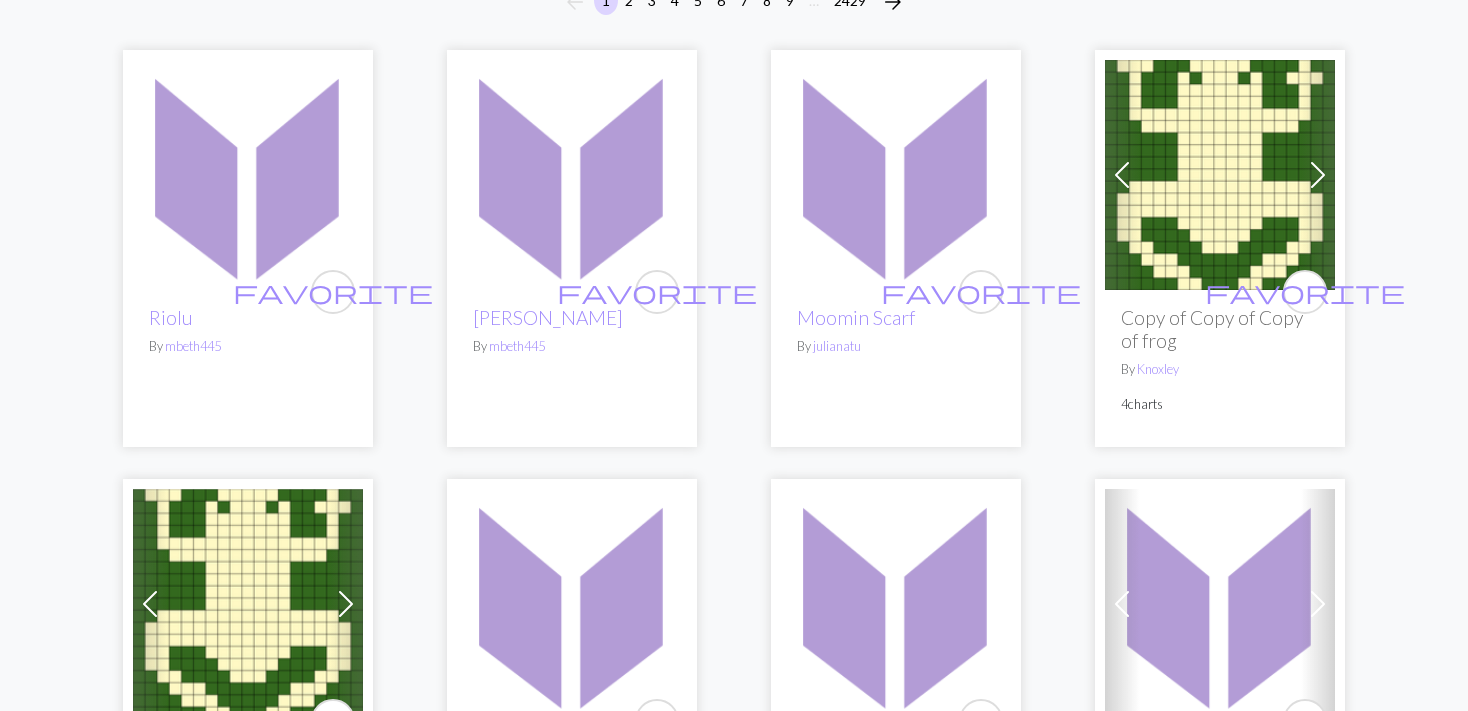 scroll, scrollTop: 0, scrollLeft: 0, axis: both 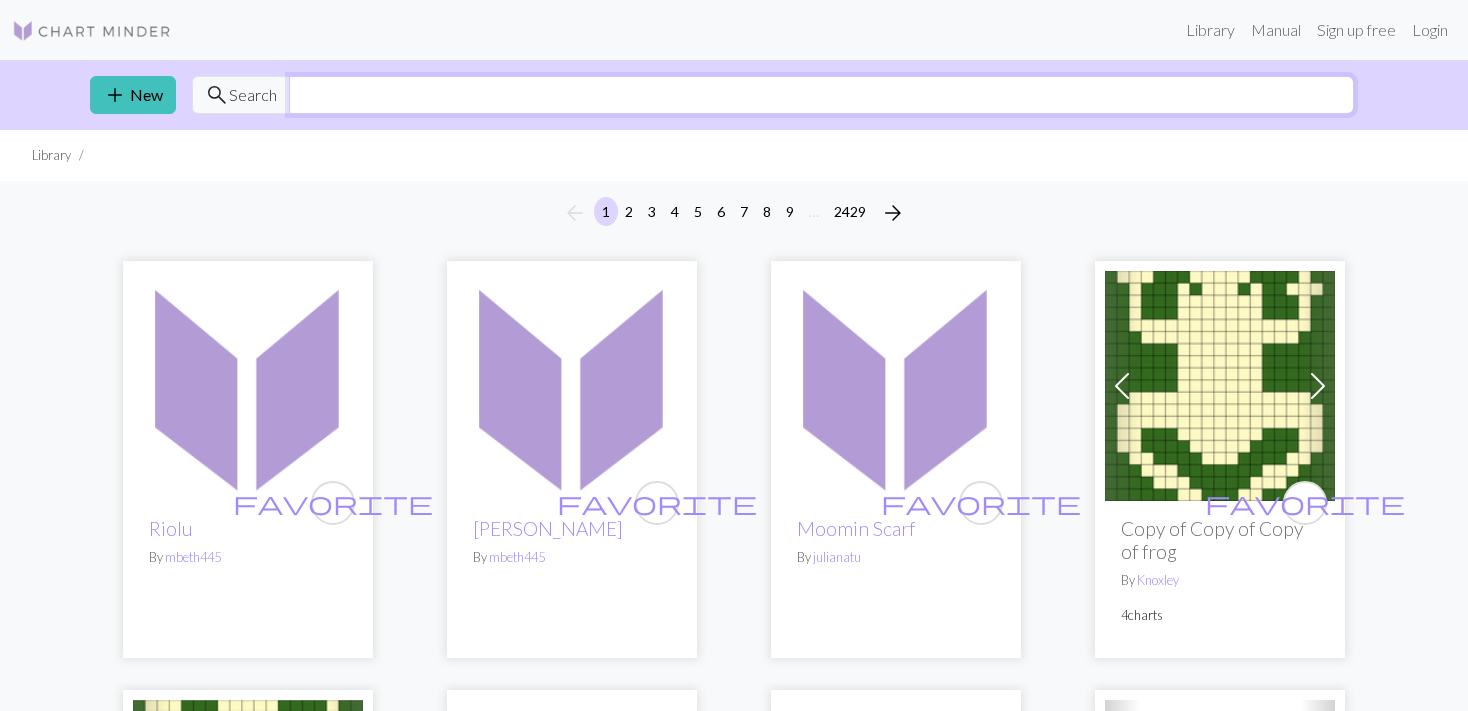 click at bounding box center [821, 95] 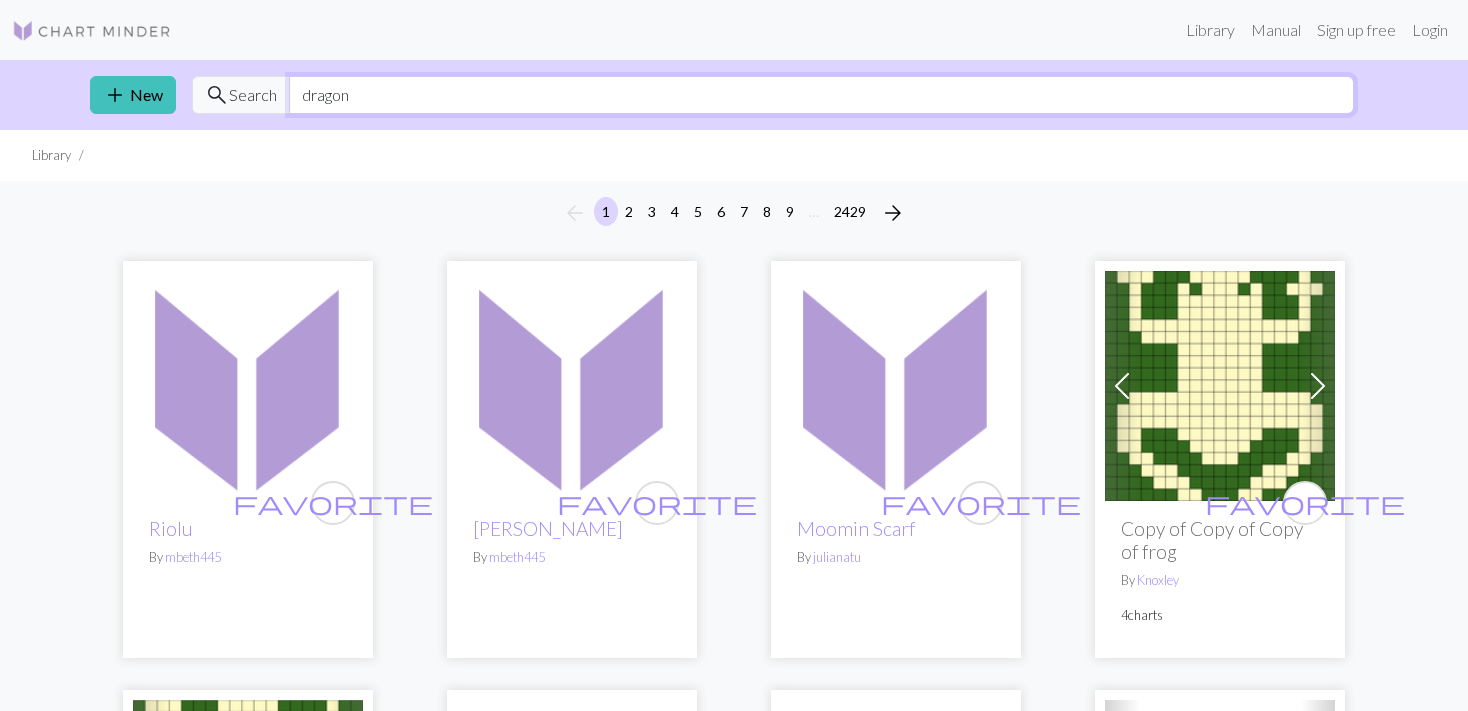 type on "dragon" 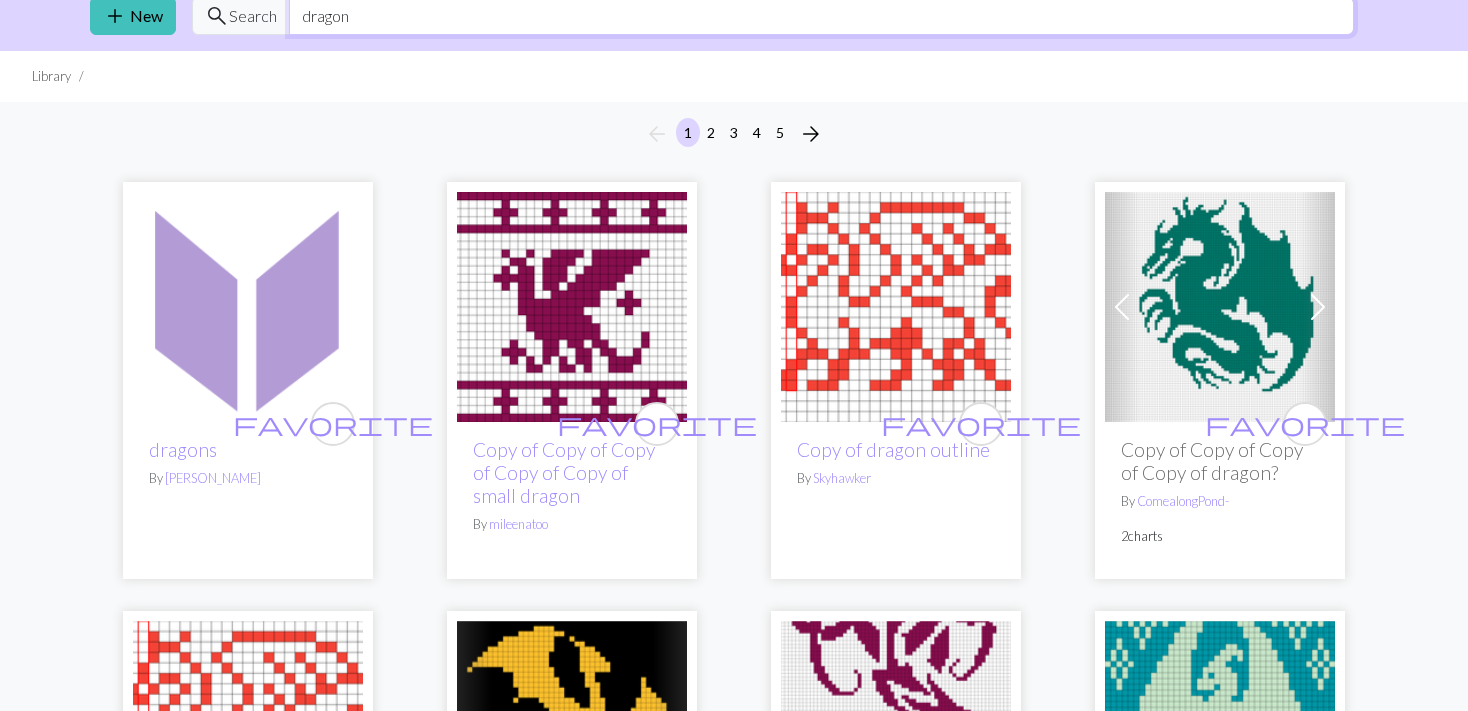 scroll, scrollTop: 0, scrollLeft: 0, axis: both 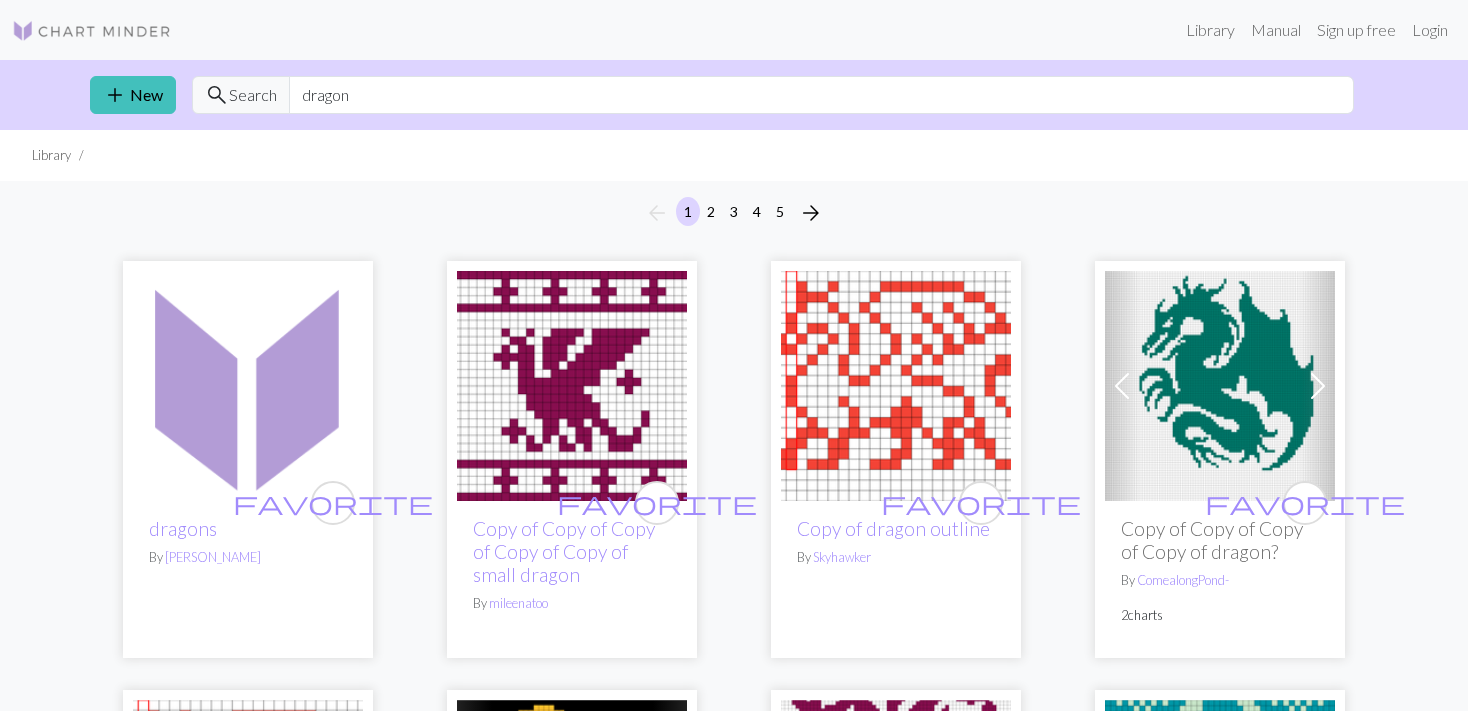 drag, startPoint x: 1136, startPoint y: 324, endPoint x: 1150, endPoint y: 328, distance: 14.56022 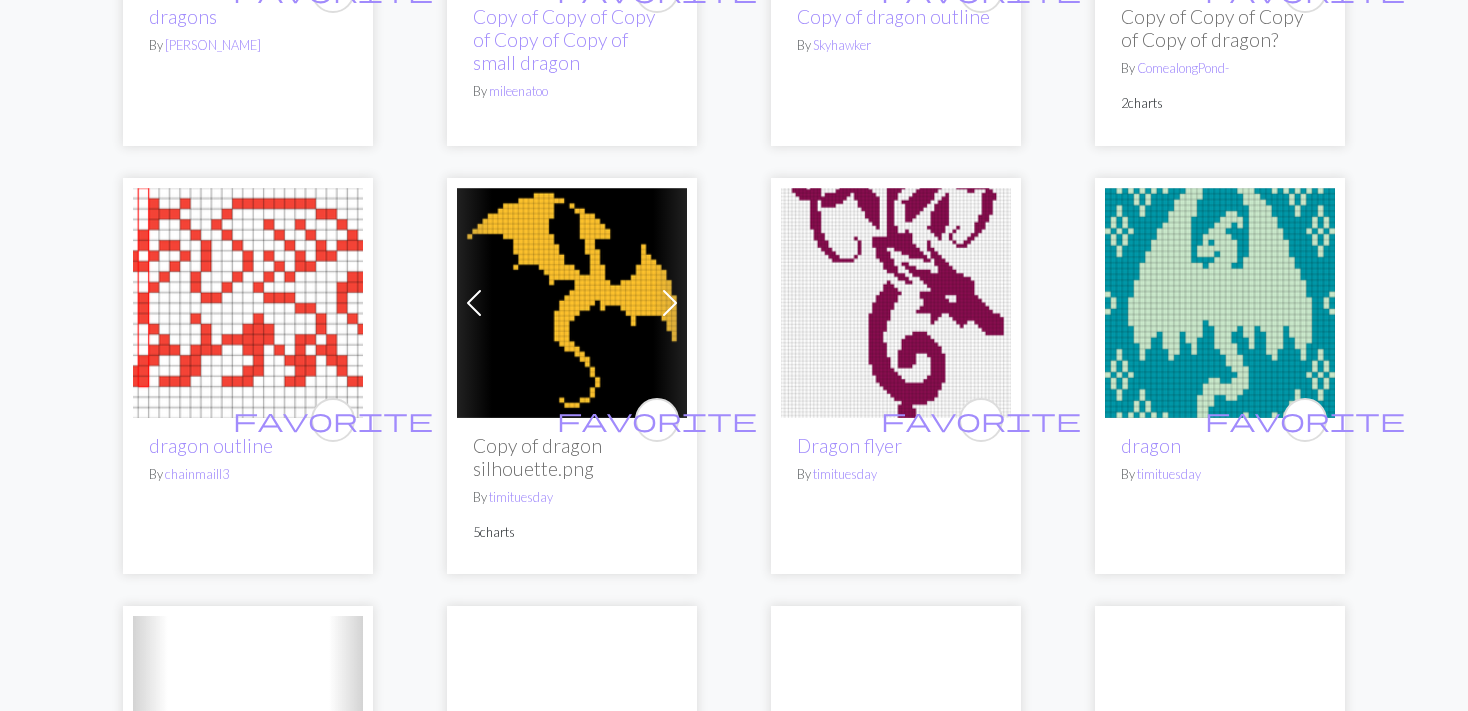 scroll, scrollTop: 633, scrollLeft: 0, axis: vertical 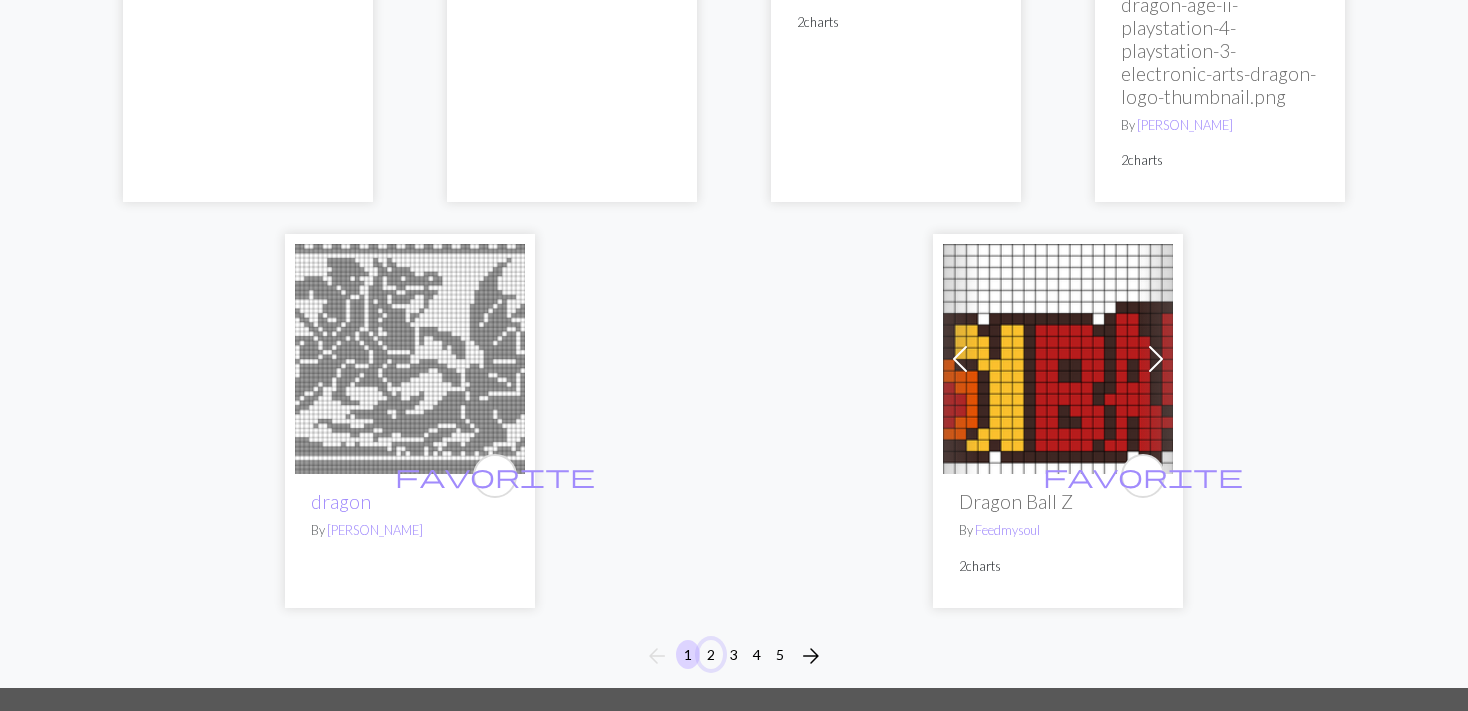 click on "2" at bounding box center [711, 654] 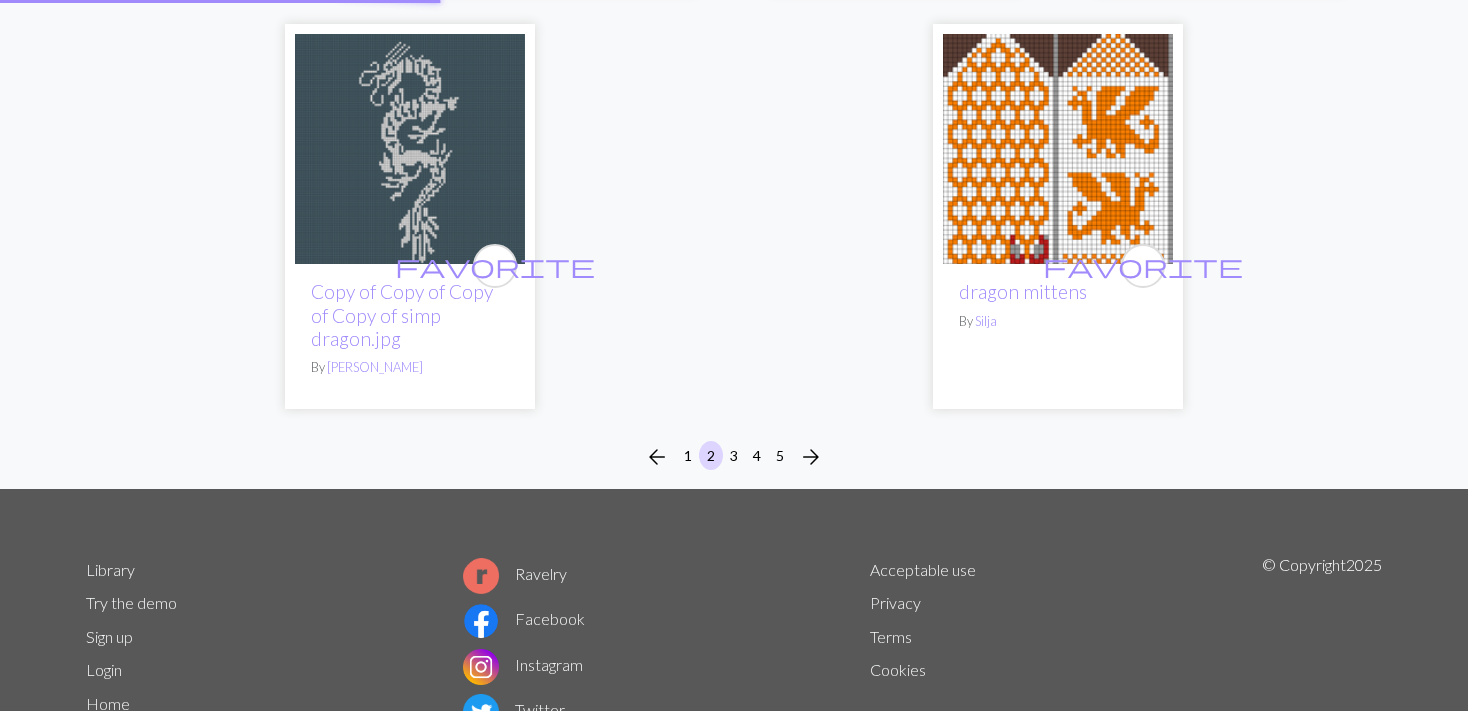 scroll, scrollTop: 0, scrollLeft: 0, axis: both 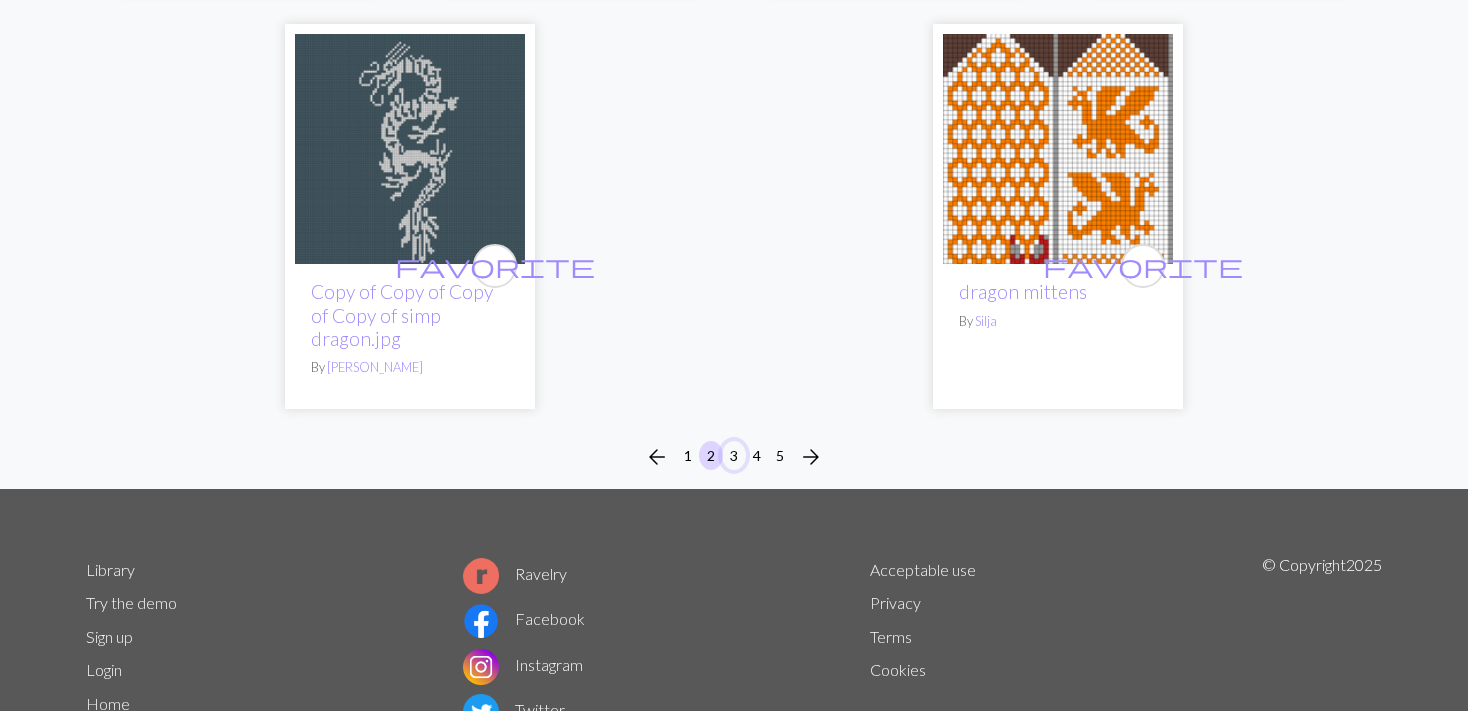 click on "3" at bounding box center [734, 455] 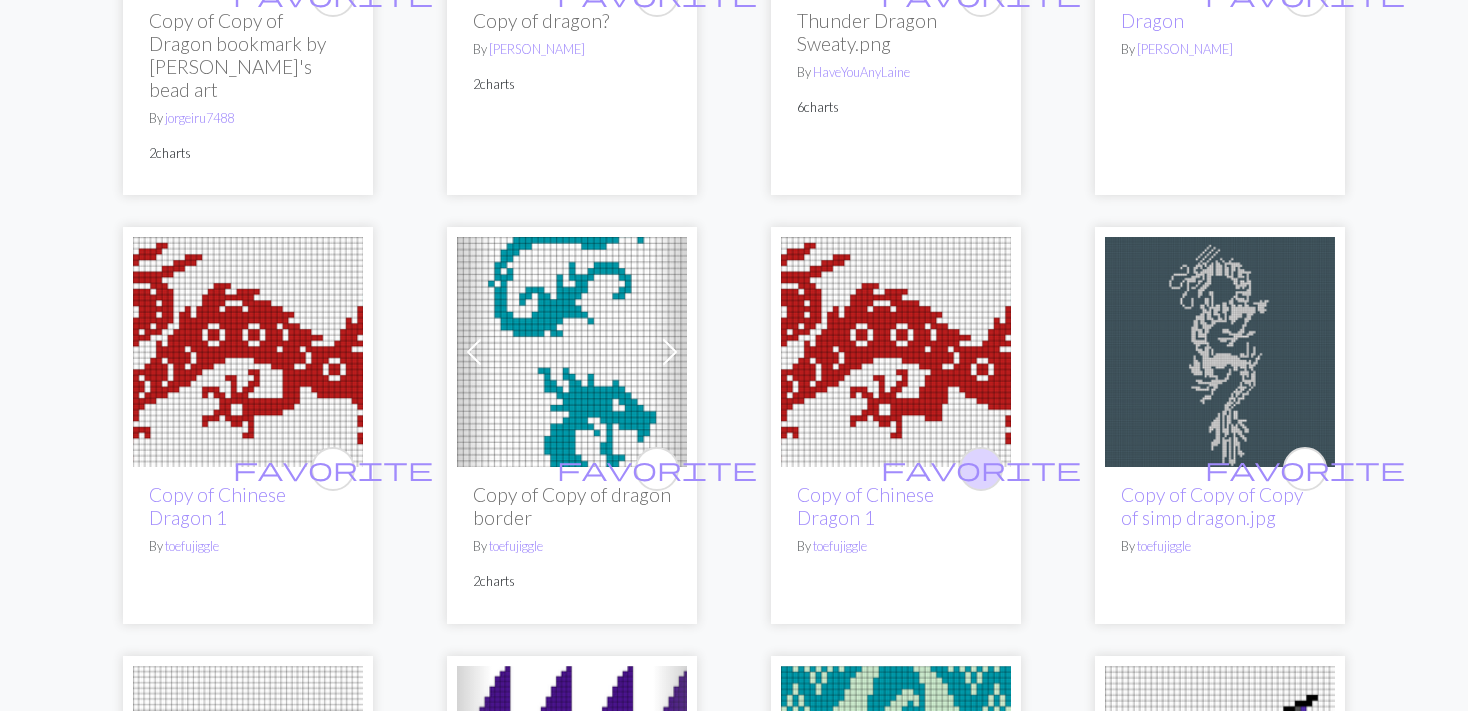 scroll, scrollTop: 4329, scrollLeft: 0, axis: vertical 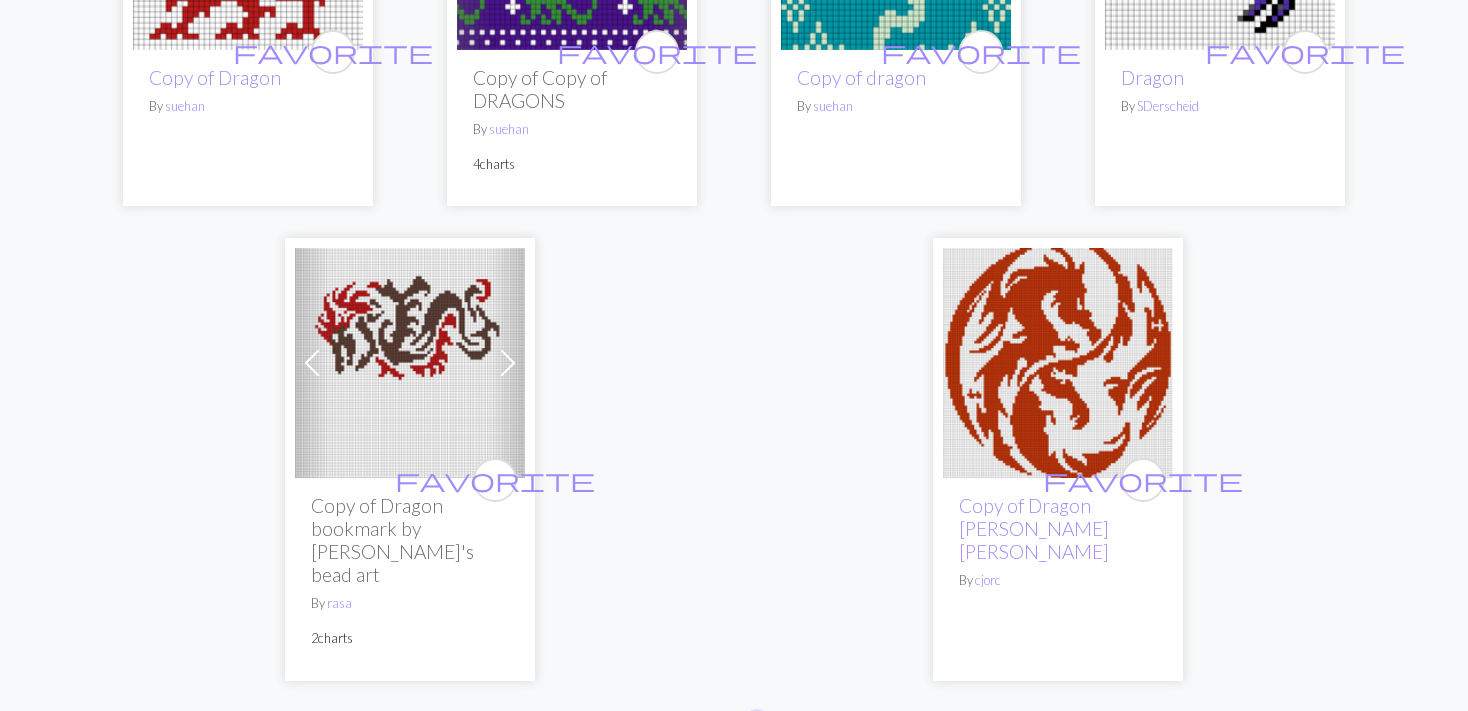 click on "4" at bounding box center [757, 727] 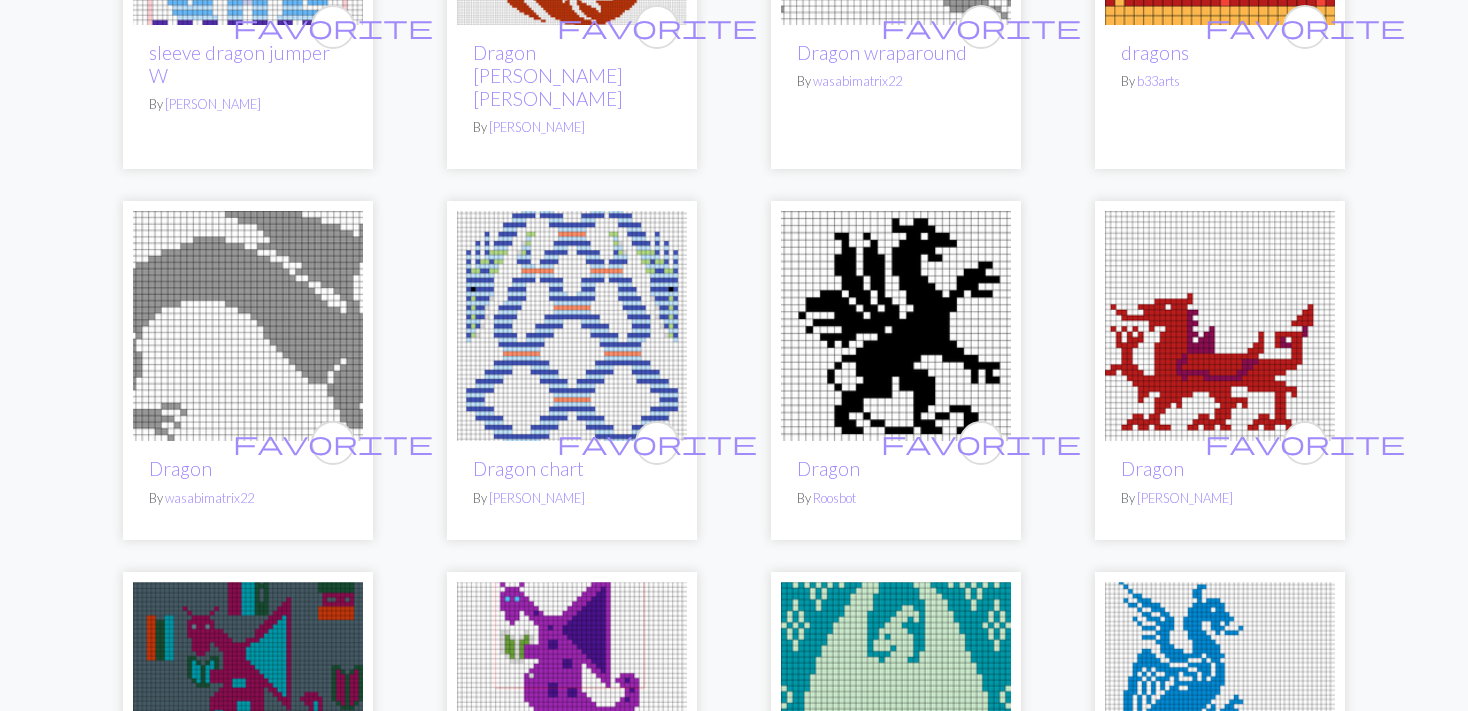 scroll, scrollTop: 528, scrollLeft: 0, axis: vertical 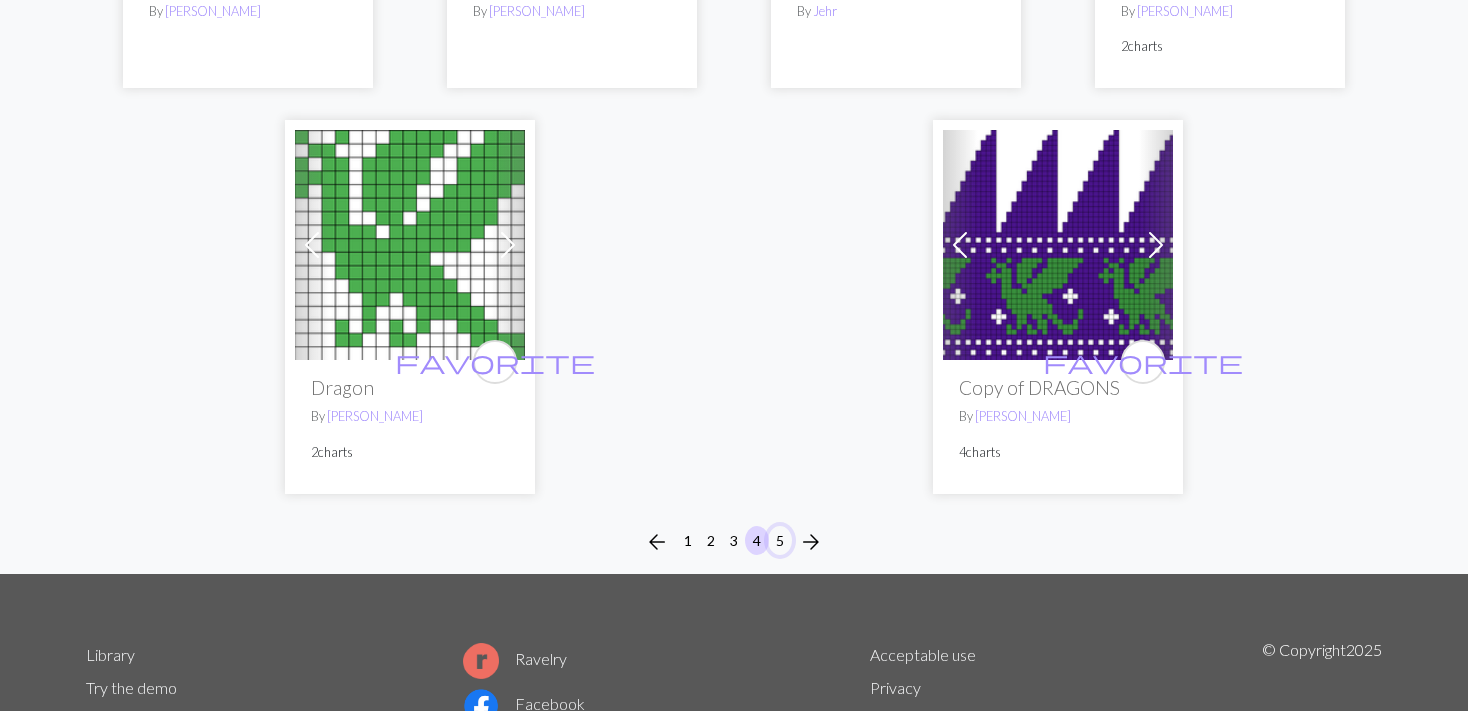 click on "5" at bounding box center (780, 540) 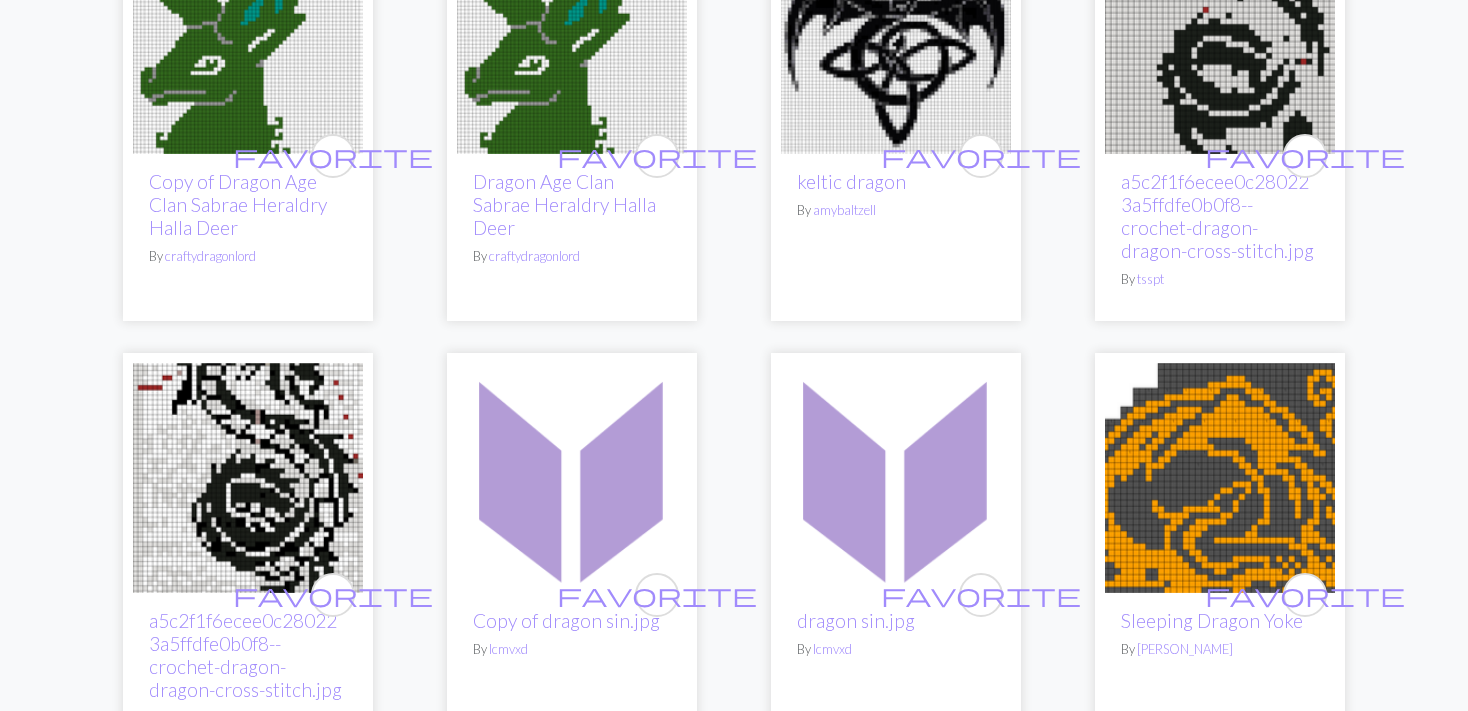 scroll, scrollTop: 2534, scrollLeft: 0, axis: vertical 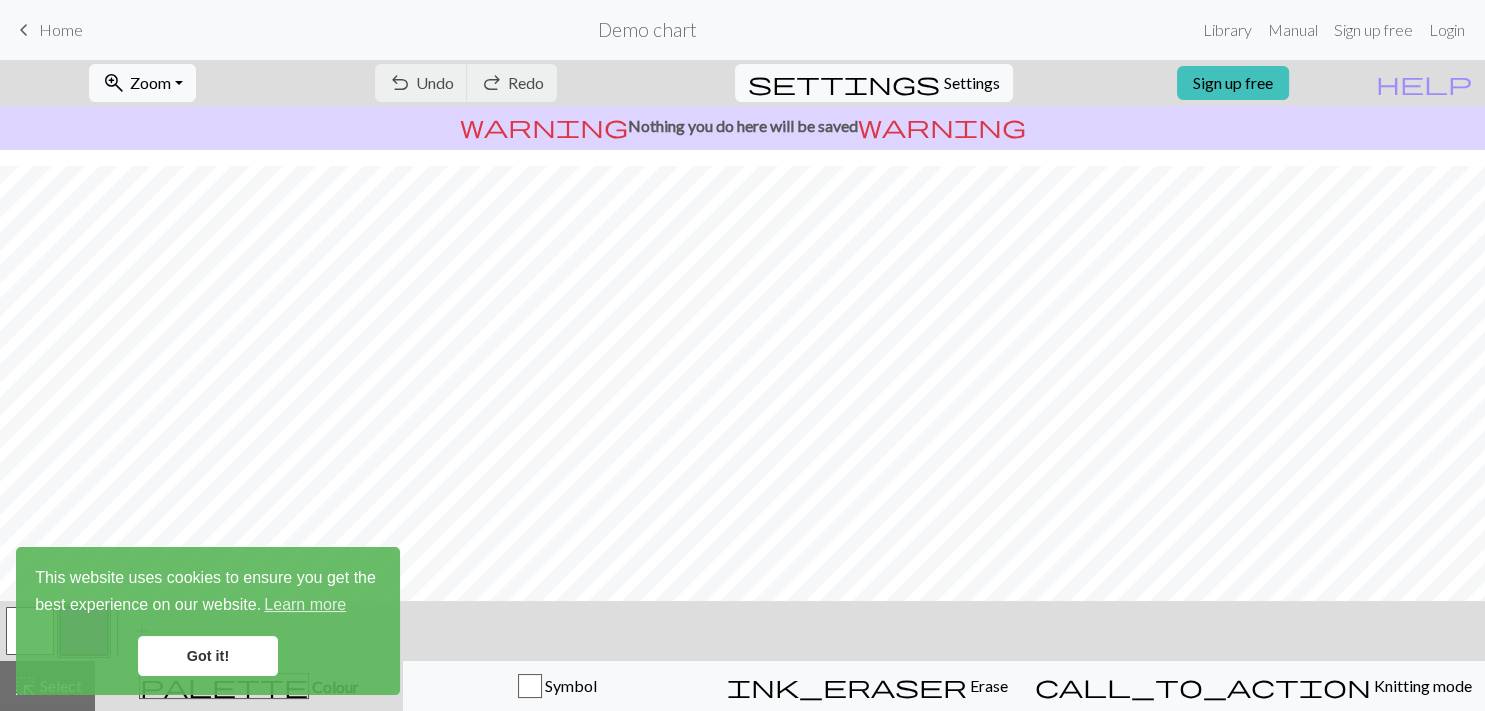 drag, startPoint x: 232, startPoint y: 660, endPoint x: 252, endPoint y: 658, distance: 20.09975 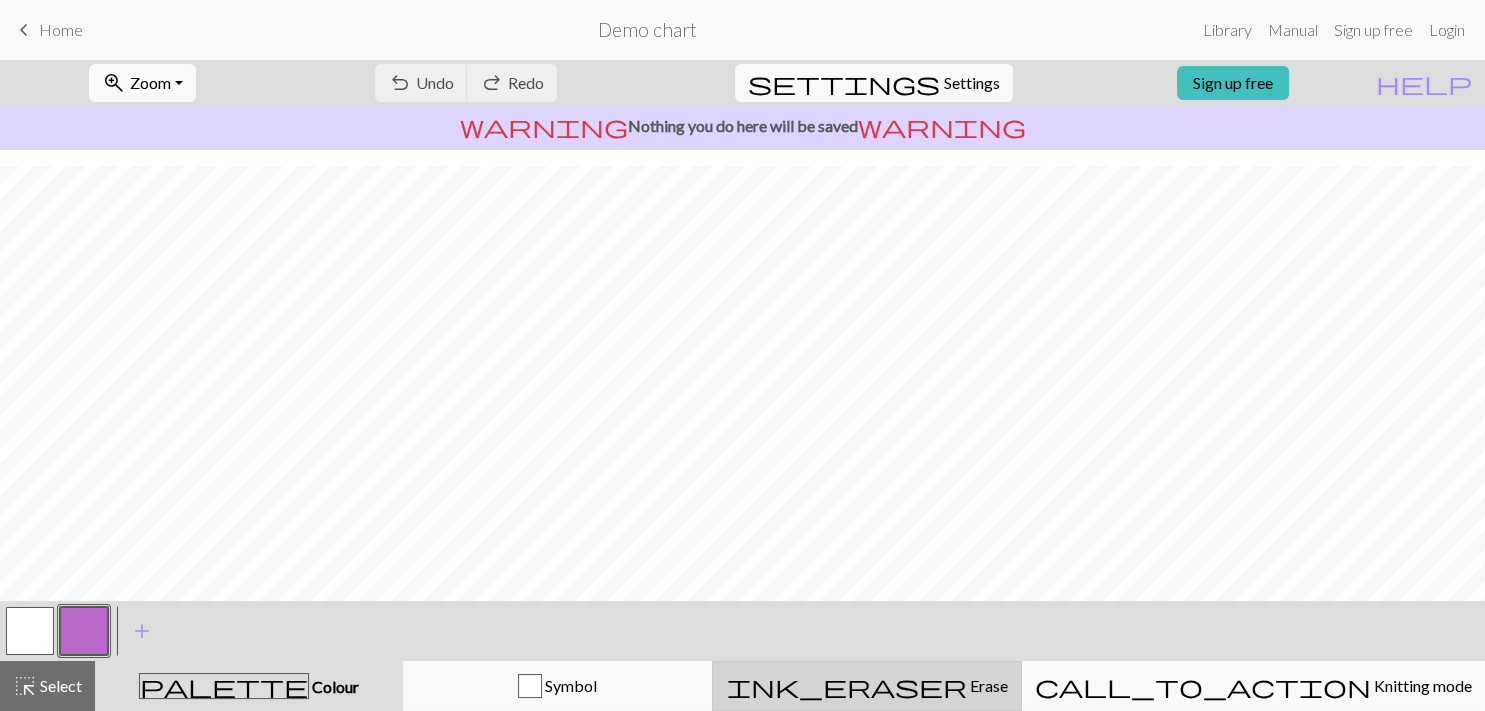 click on "Erase" at bounding box center [987, 685] 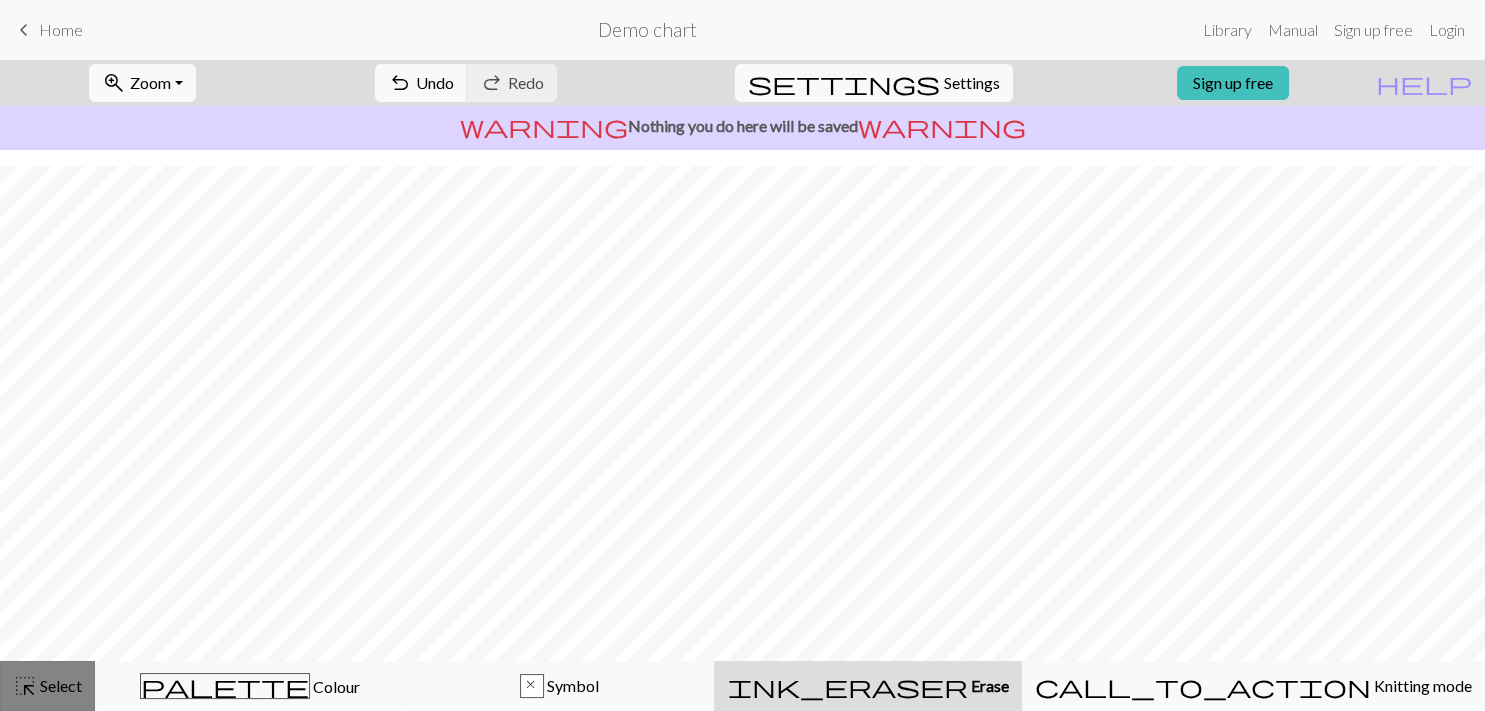 click on "Select" at bounding box center [59, 685] 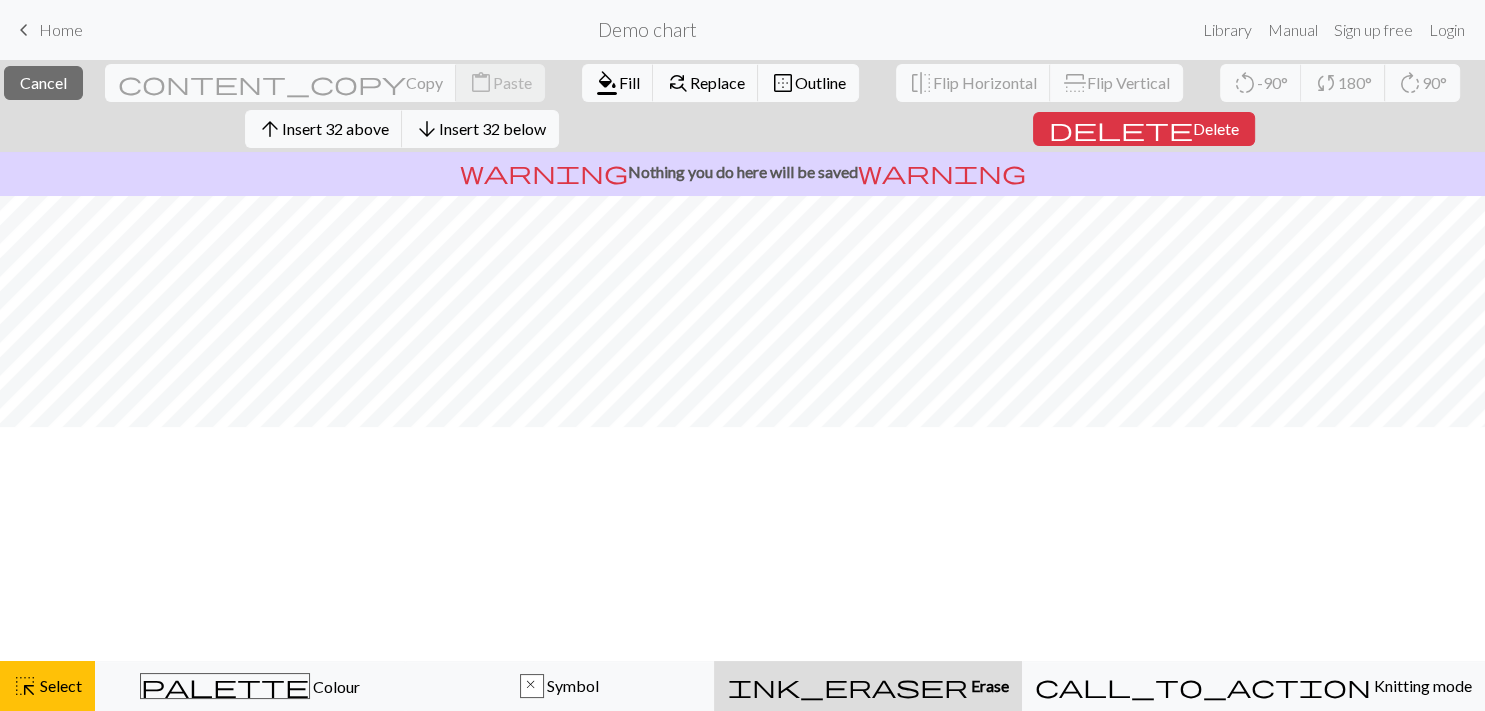 scroll, scrollTop: 0, scrollLeft: 0, axis: both 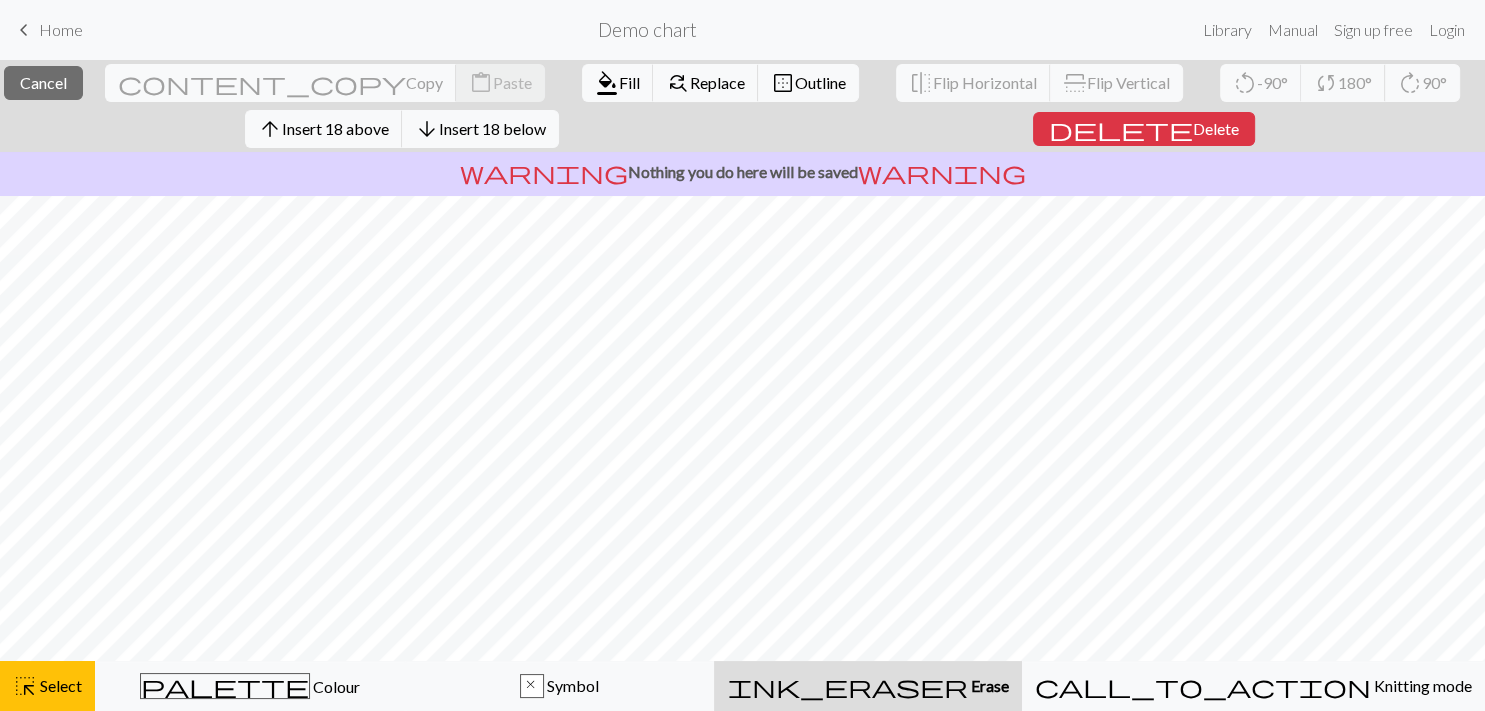 click on "ink_eraser   Erase   Erase" at bounding box center (868, 686) 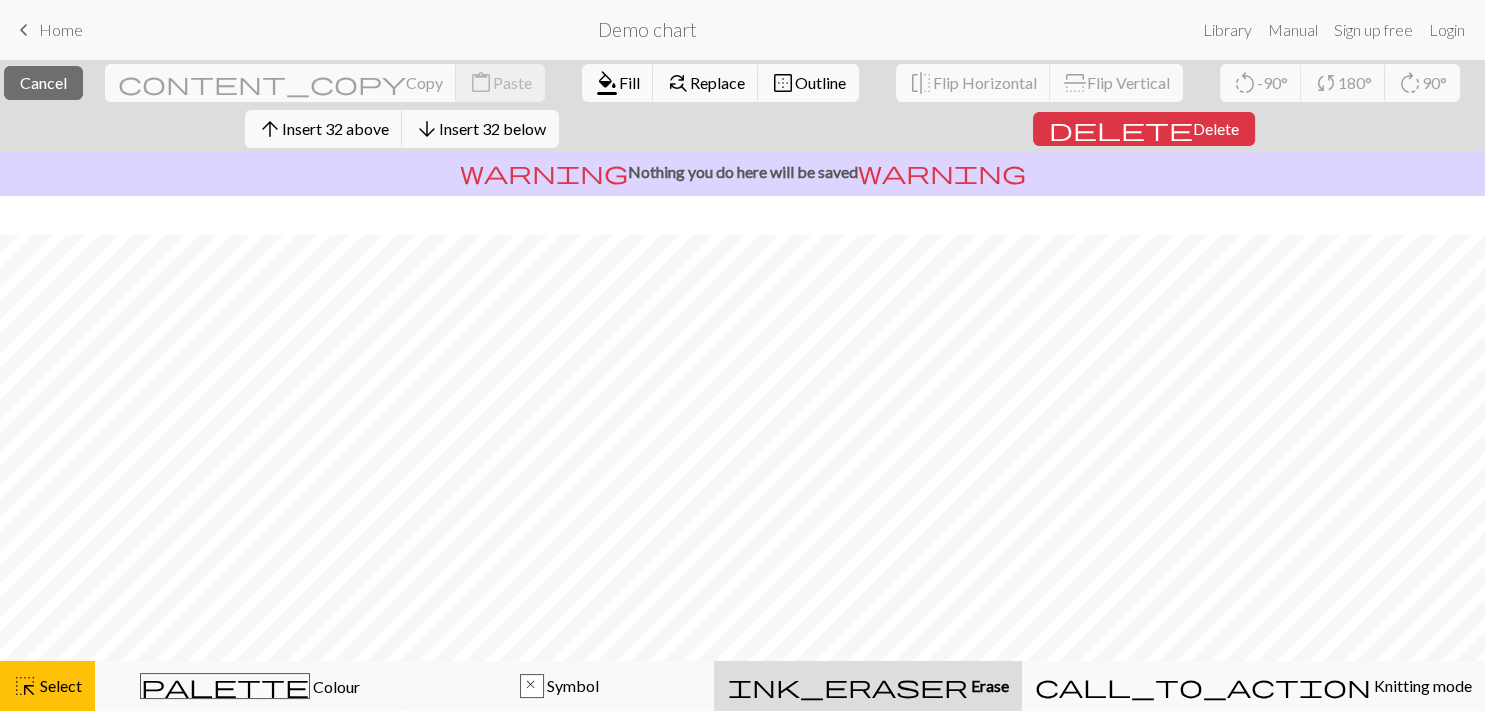 scroll, scrollTop: 230, scrollLeft: 0, axis: vertical 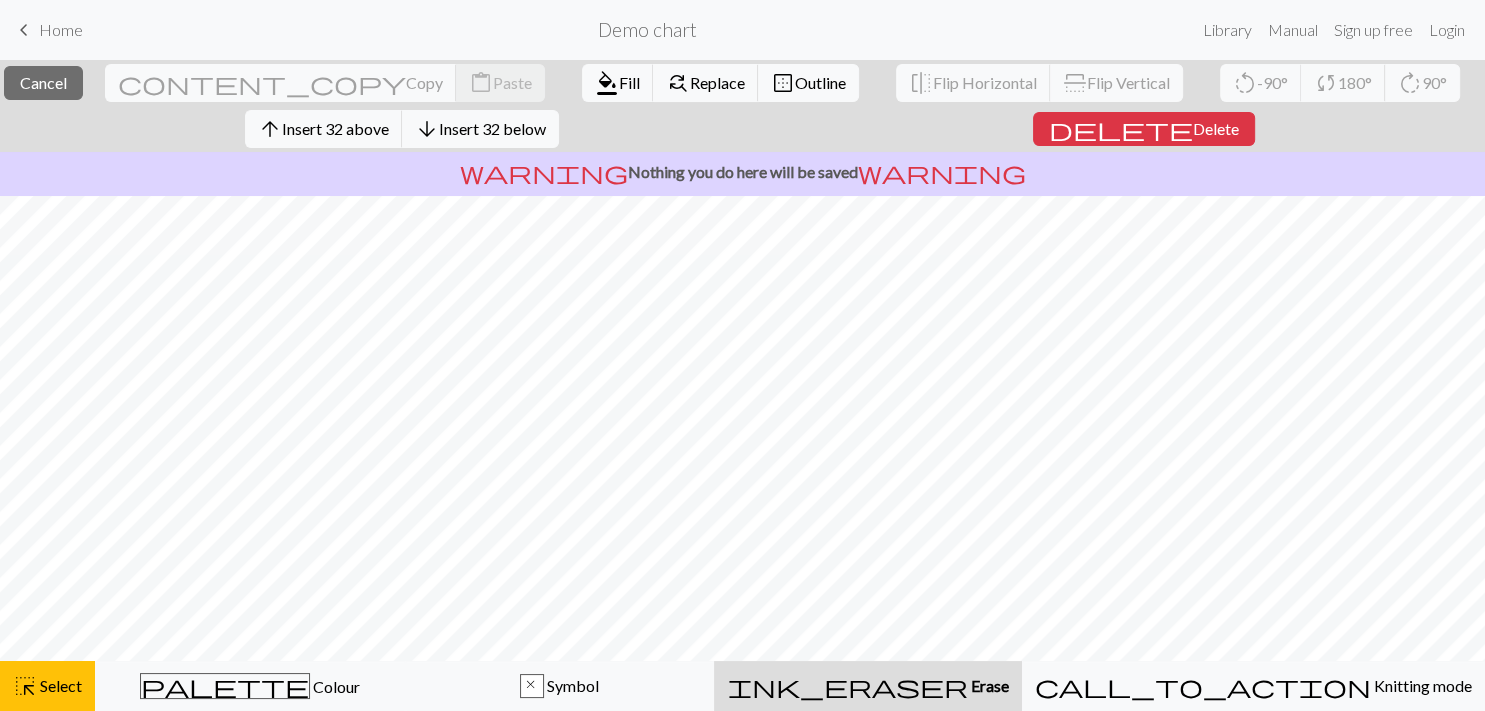 click on "Erase" at bounding box center (988, 685) 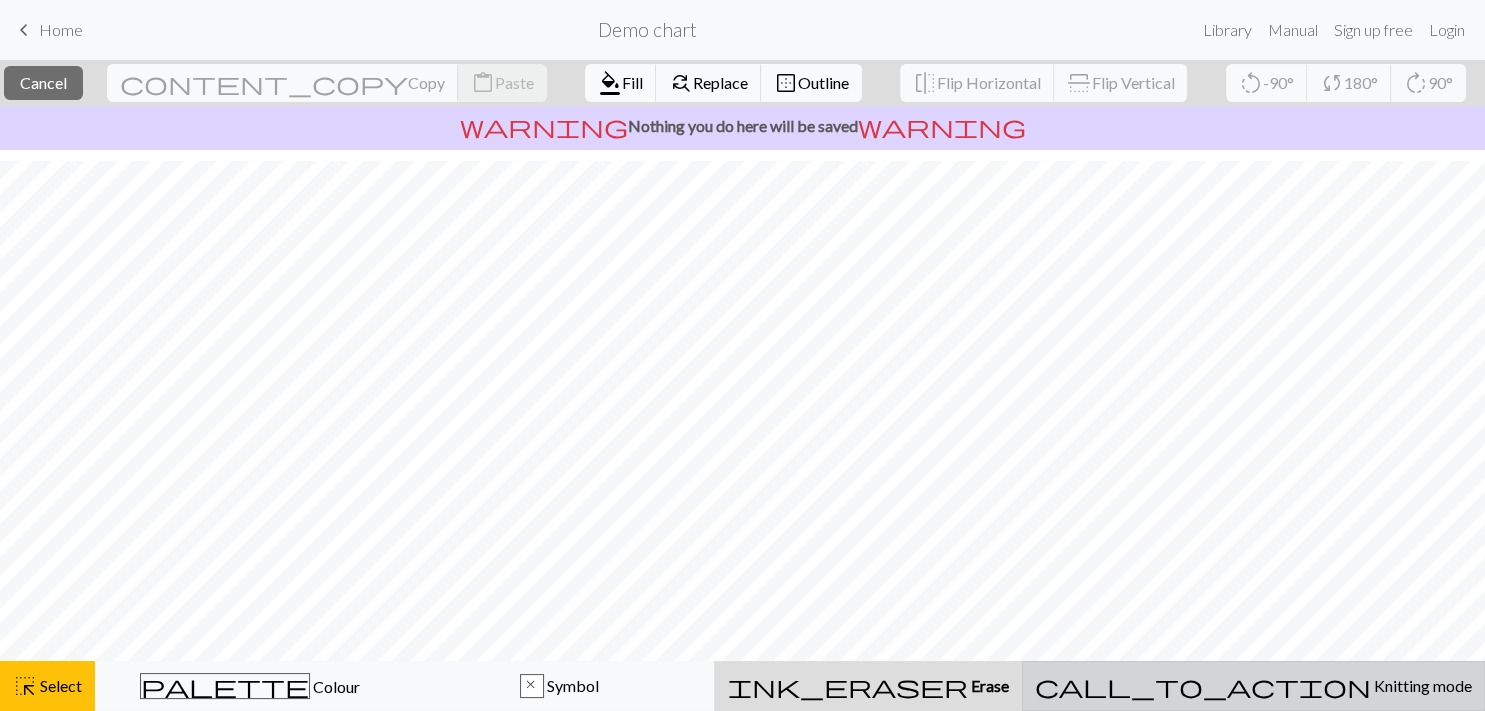 click on "call_to_action   Knitting mode   Knitting mode" at bounding box center (1253, 686) 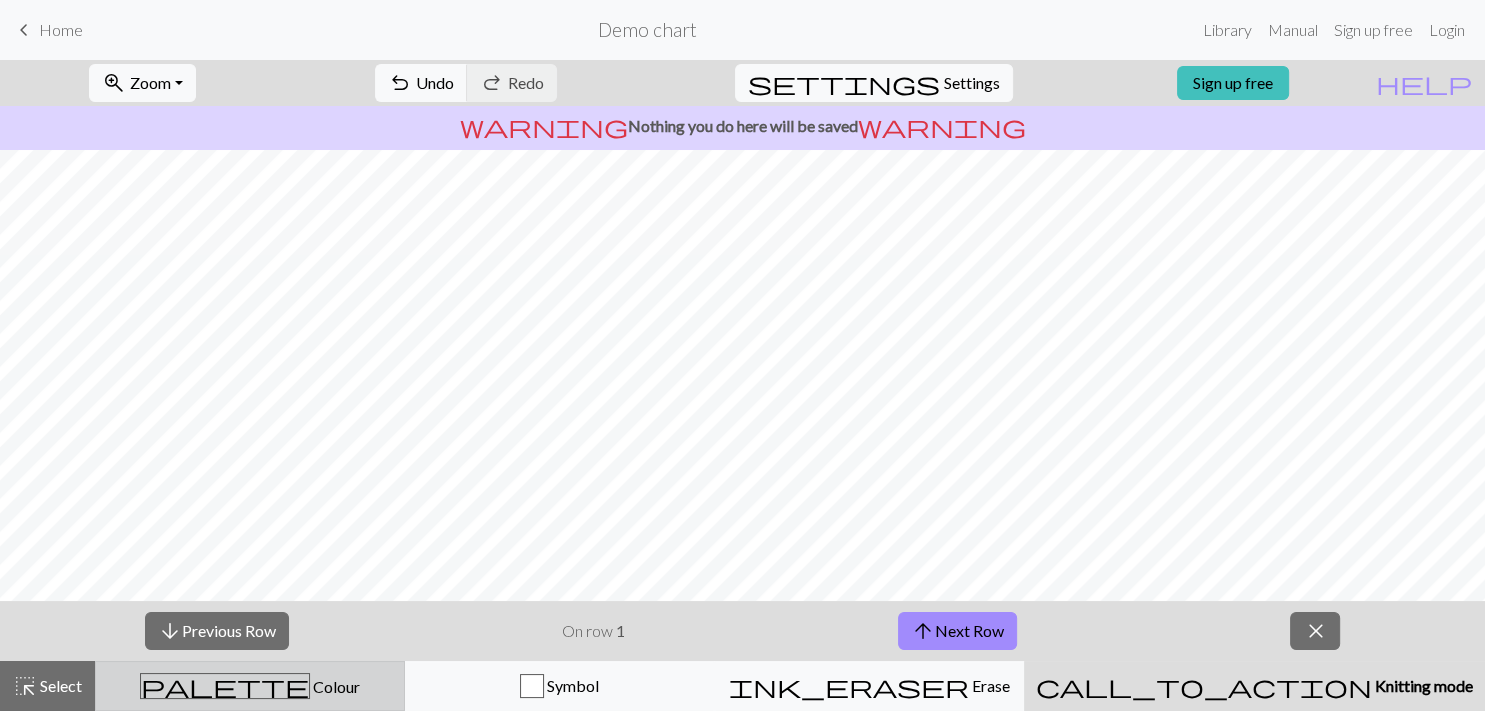 click on "Colour" at bounding box center (335, 686) 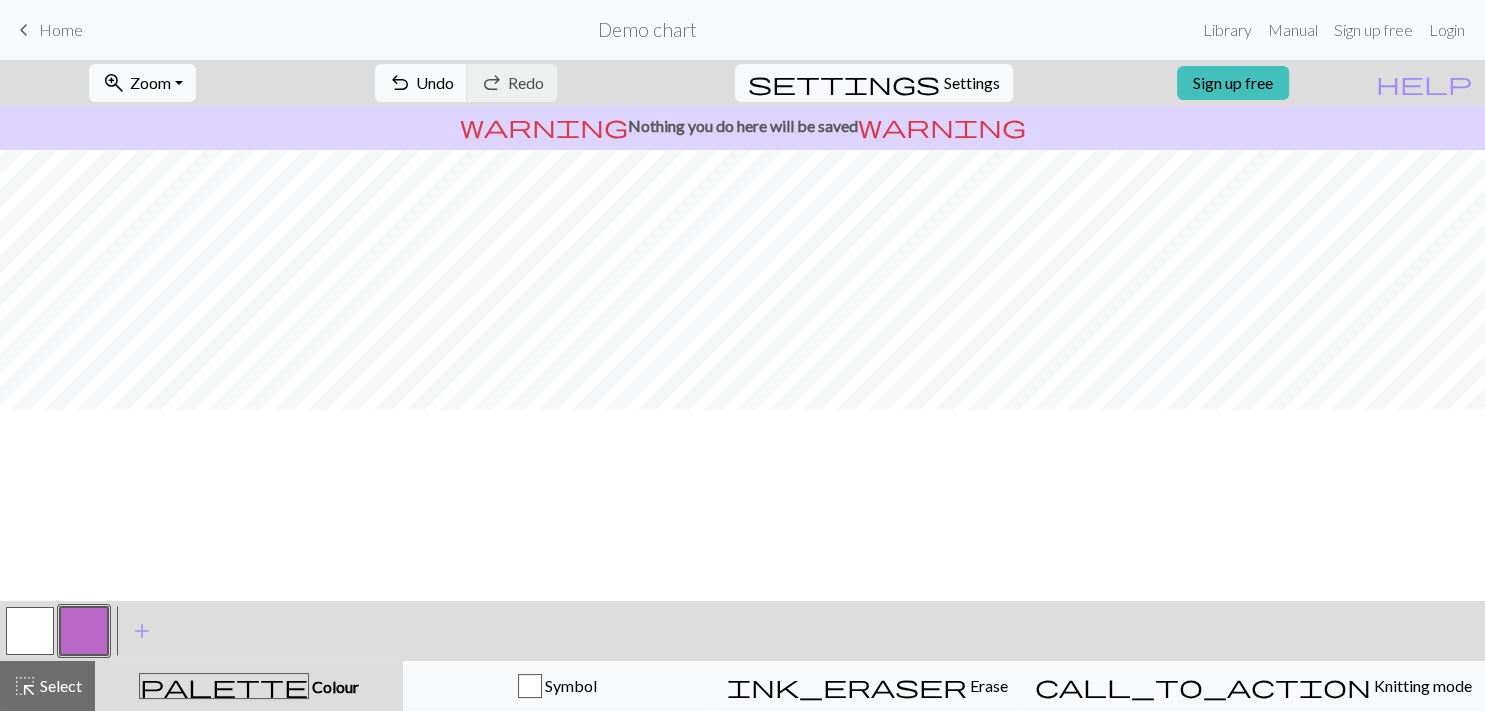 scroll, scrollTop: 0, scrollLeft: 0, axis: both 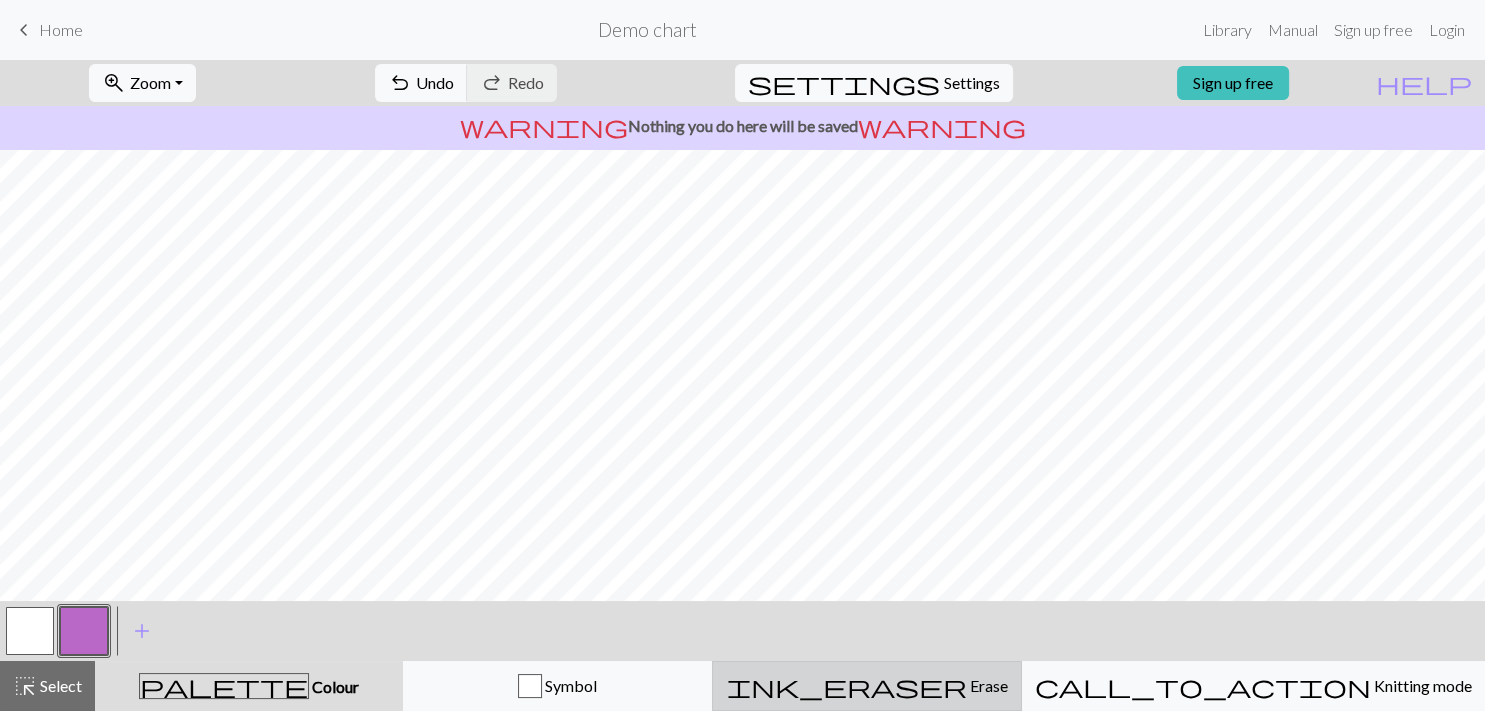 click on "Erase" at bounding box center (987, 685) 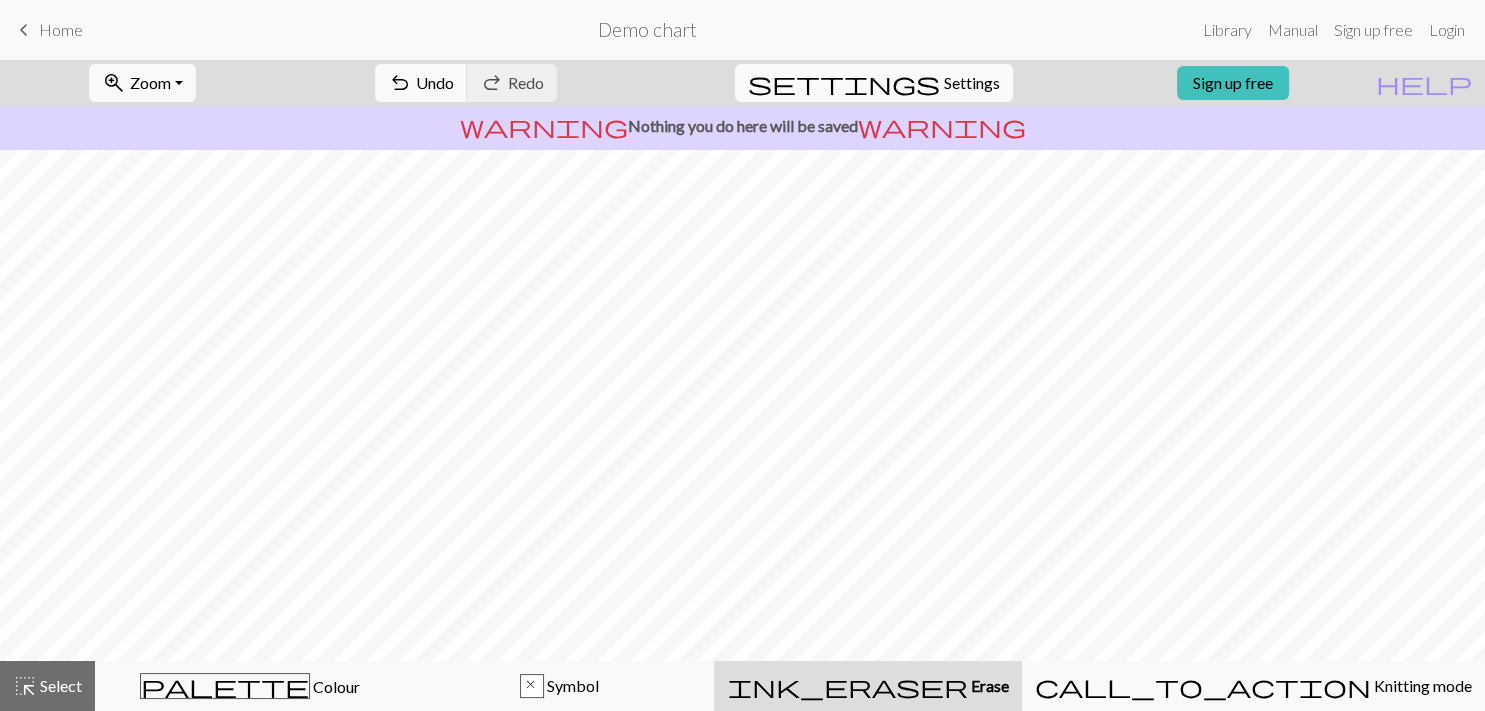 click on "Settings" at bounding box center (972, 83) 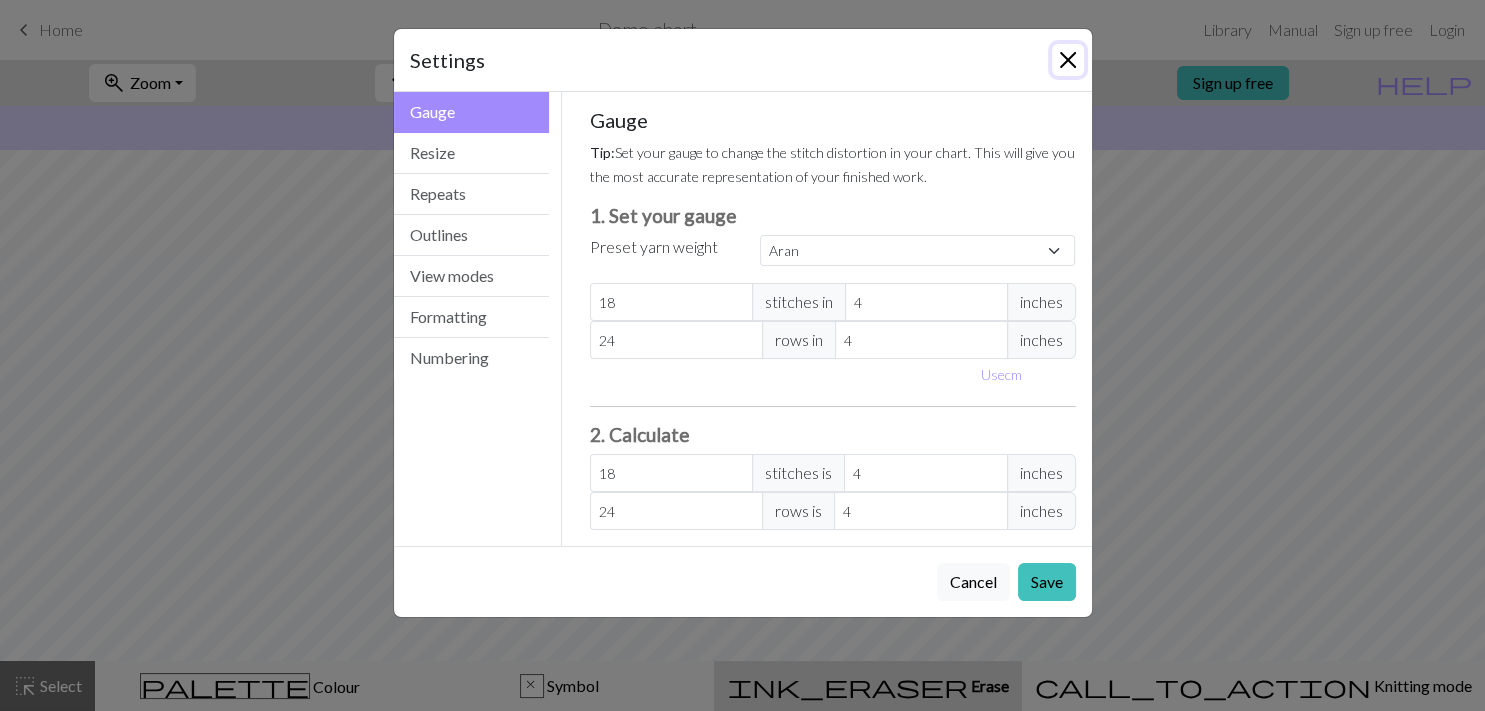 click at bounding box center (1068, 60) 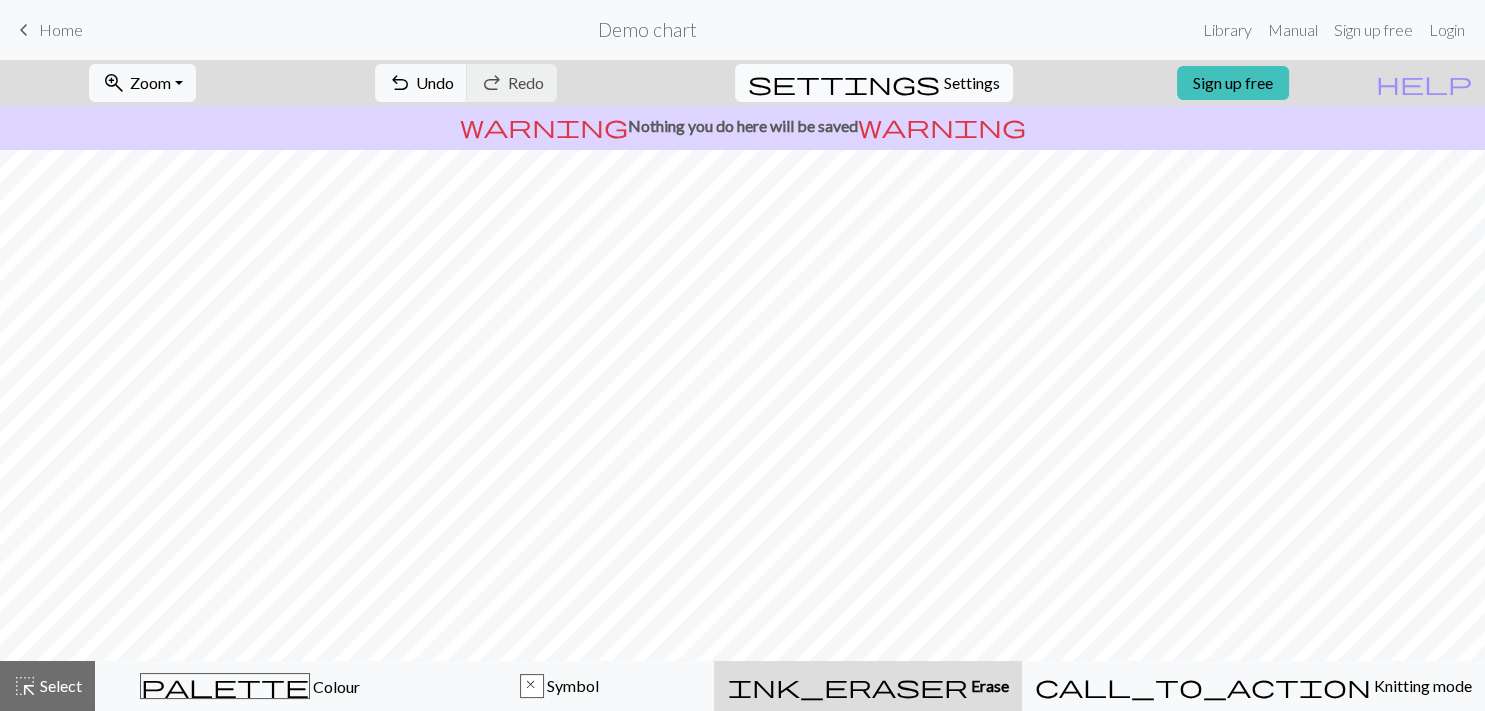 click on "settings  Settings" at bounding box center (874, 83) 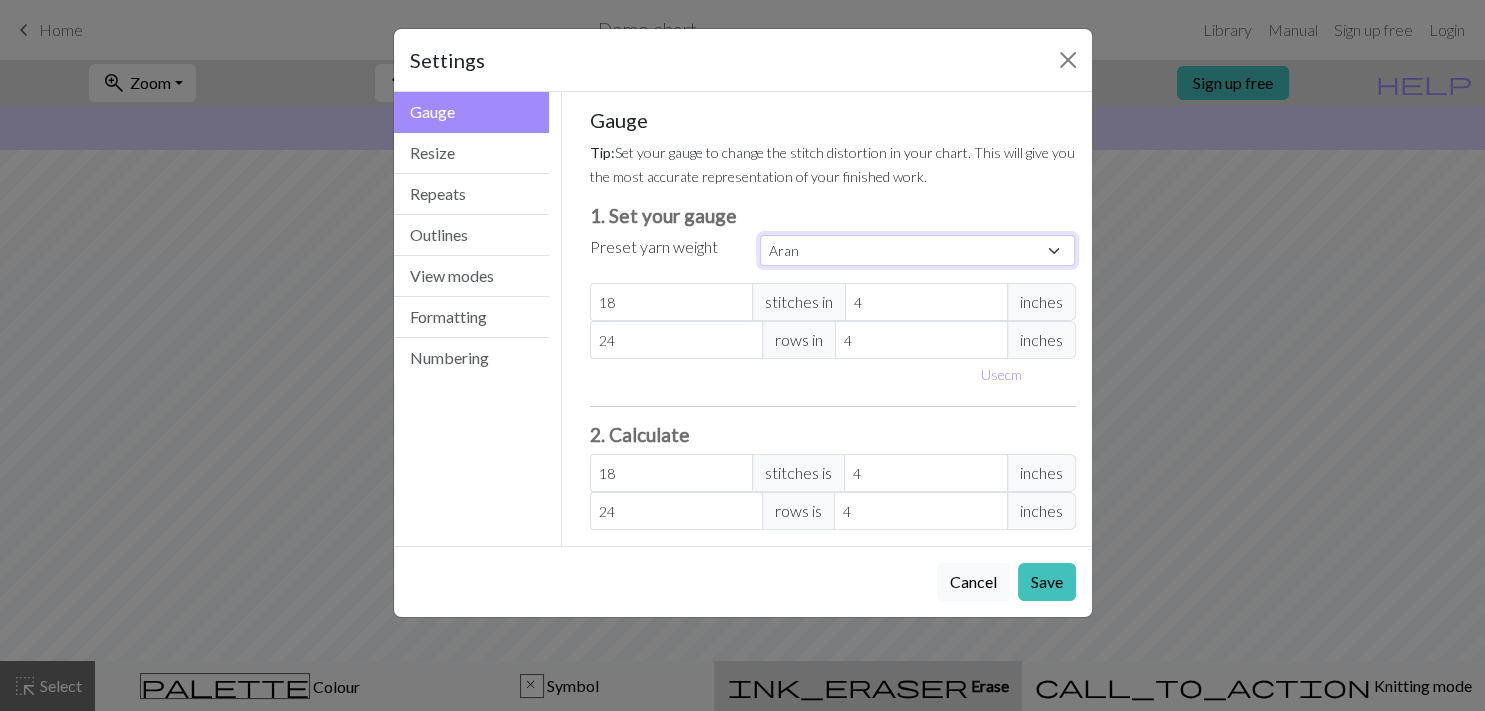 click on "Aran" at bounding box center [0, 0] 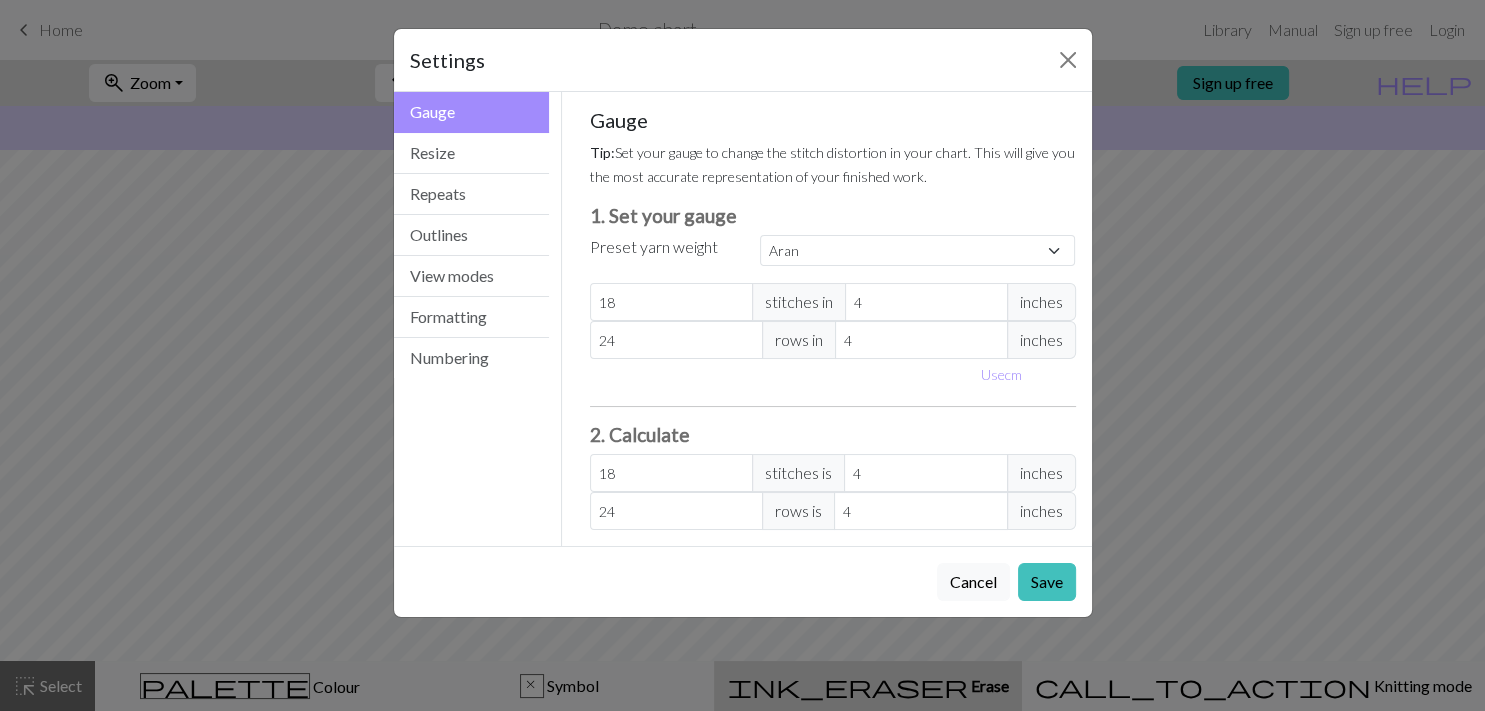 click on "Settings Gauge Gauge Resize Repeats Outlines View modes Formatting Numbering Gauge Resize Repeats Outlines View modes Formatting Numbering Gauge Tip:  Set your gauge to change the stitch distortion in your chart. This will give you the most accurate representation of your finished work. 1. Set your gauge Preset yarn weight Custom Square Lace Light Fingering Fingering Sport Double knit Worsted Aran Bulky Super Bulky 18 stitches in  4 inches 24 rows in  4 inches Use  cm 2. Calculate 18 stitches is 4 inches 24 rows is 4 inches Resize your chart Tip:  Changes will be applied from the bottom right. To change rows and columns in other areas (e.g. within the chart or at the top), use the select tool or click the grid numbers to select then insert or remove from the top toolbar. Width 30 Height 32 Repeats Become a Pro user   to  visualise repeats Tip:   This will show your entire chart repeated, so you can preview what joining panels look like together. arrow_forward  Horizontal 1 arrow_downward  Vertical 1 Outlines" at bounding box center (742, 355) 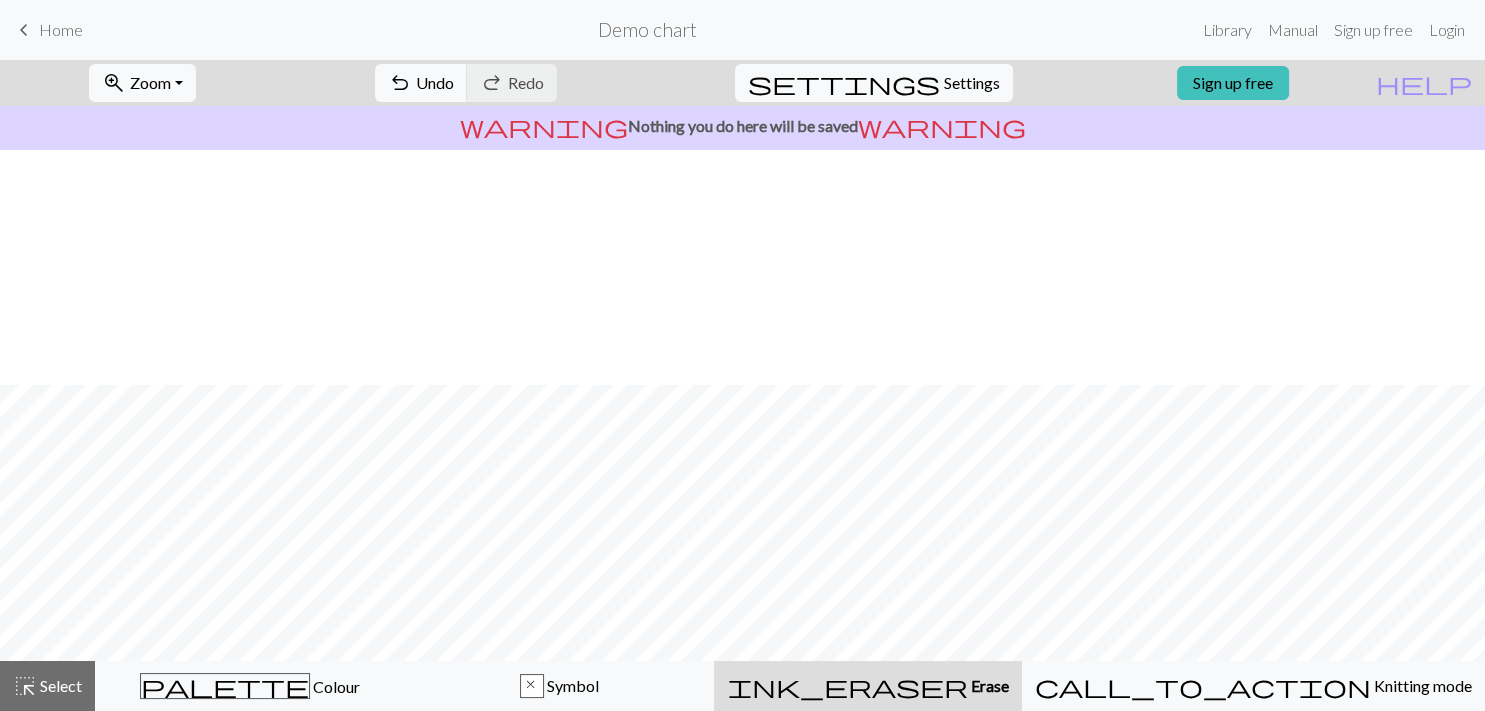 scroll, scrollTop: 235, scrollLeft: 0, axis: vertical 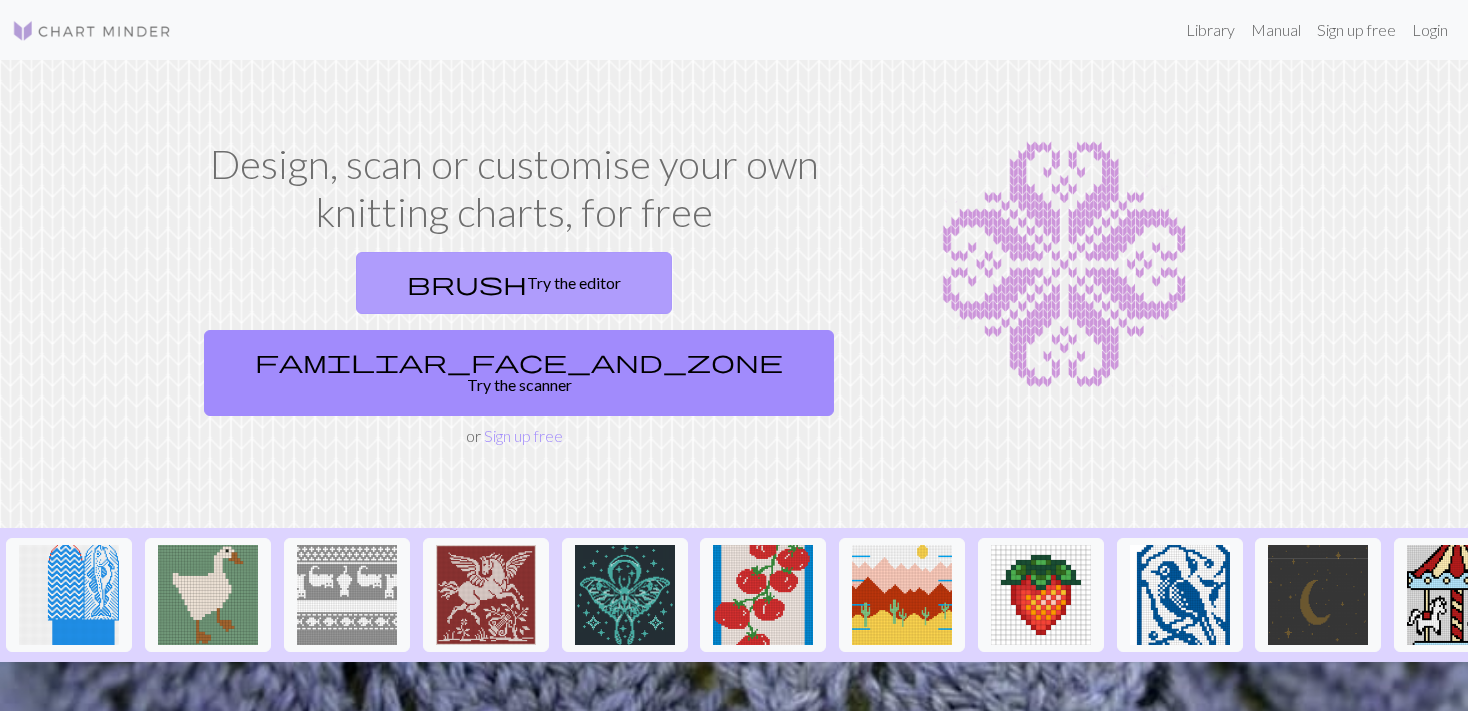 click on "brush  Try the editor" at bounding box center [514, 283] 